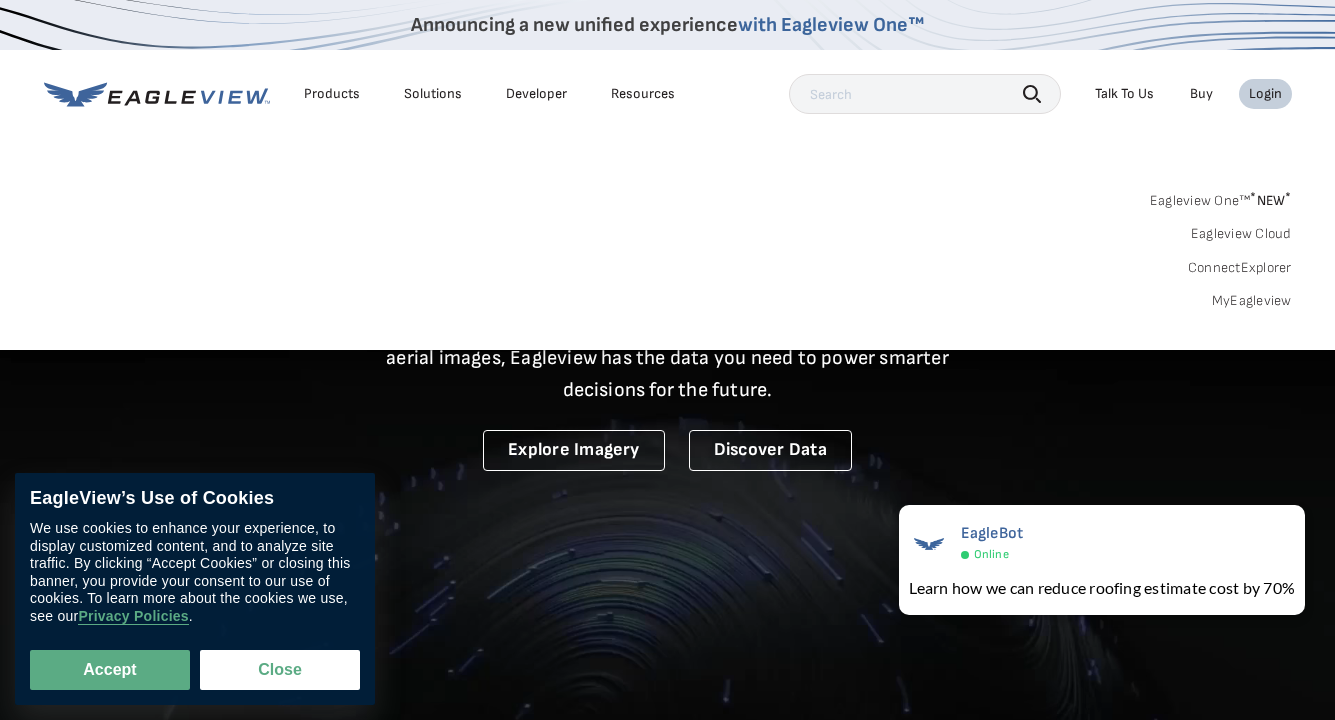 scroll, scrollTop: 0, scrollLeft: 0, axis: both 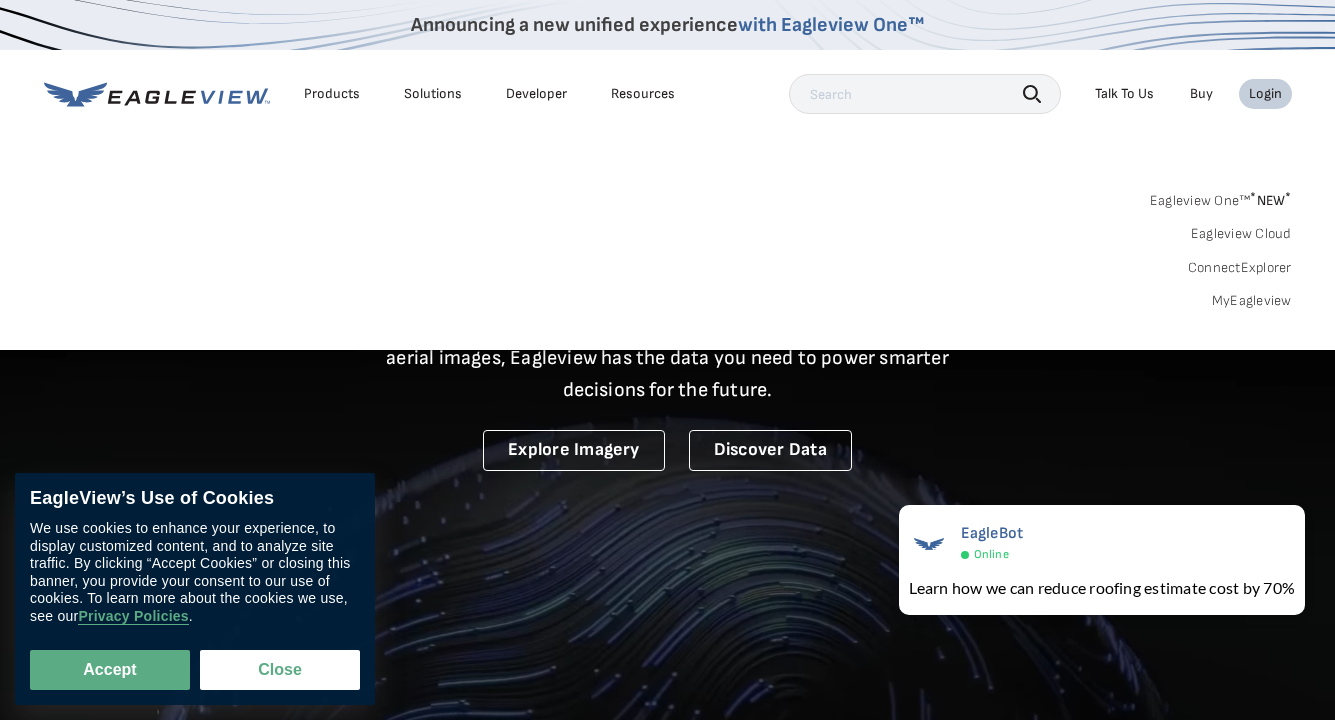 click on "Login" at bounding box center [1265, 94] 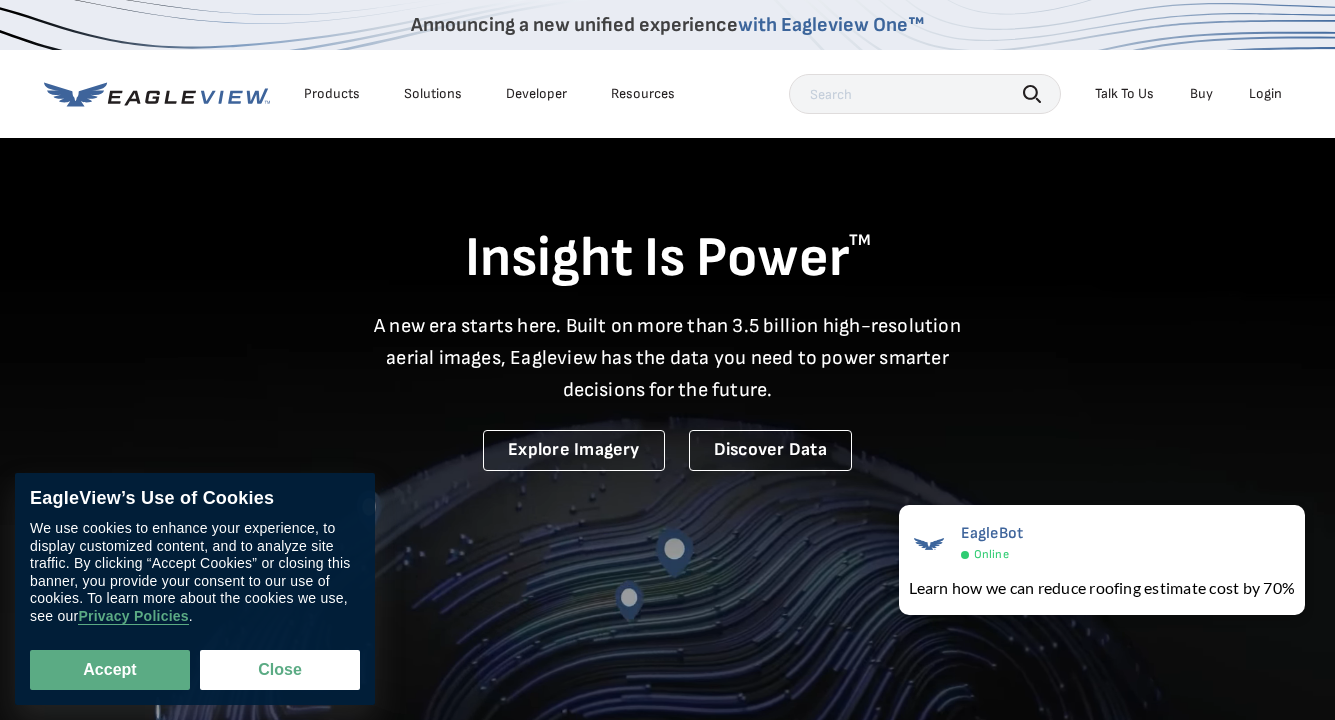 click on "Login" at bounding box center (1265, 94) 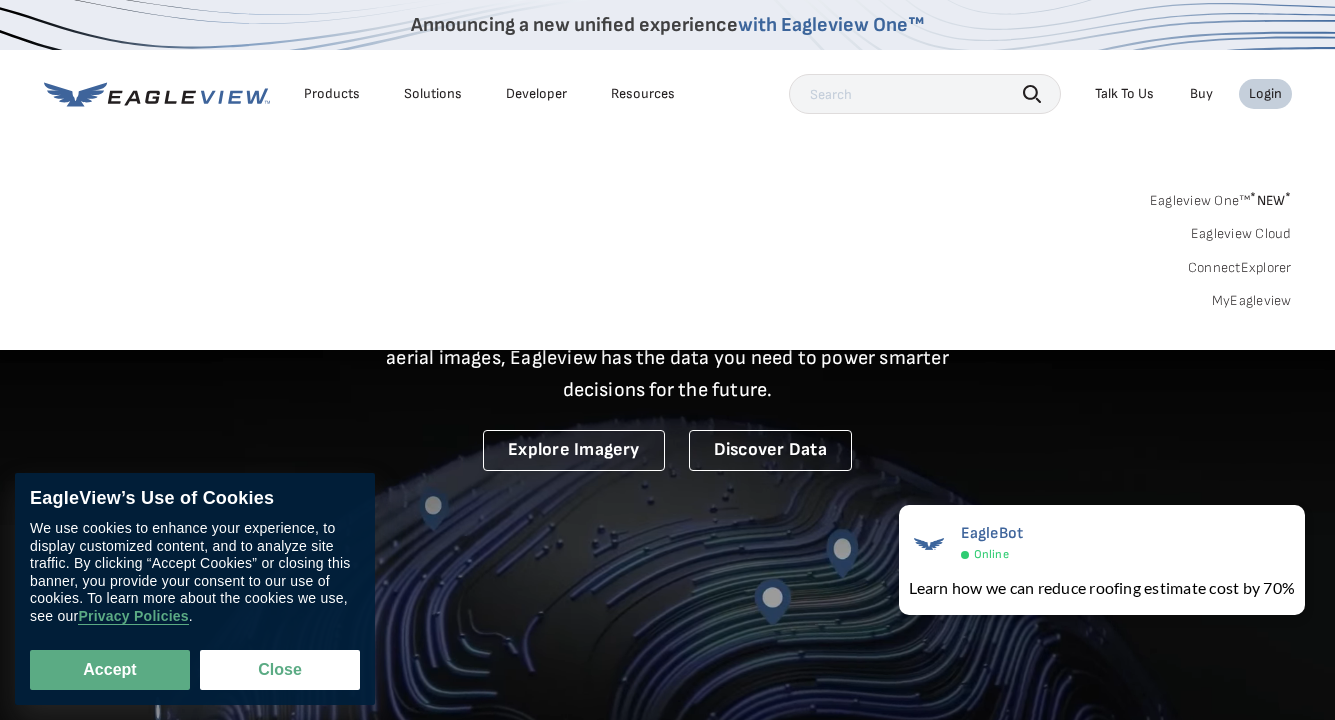 click on "MyEagleview" at bounding box center [1252, 301] 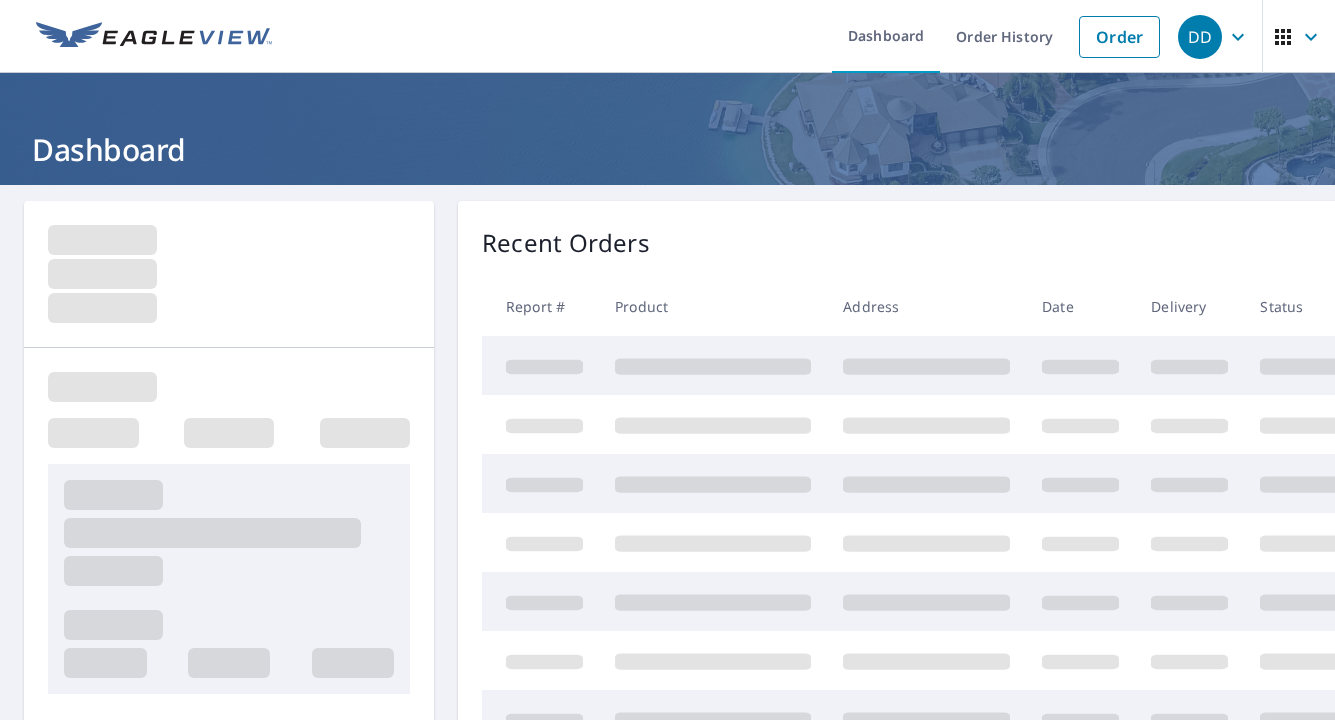 scroll, scrollTop: 0, scrollLeft: 0, axis: both 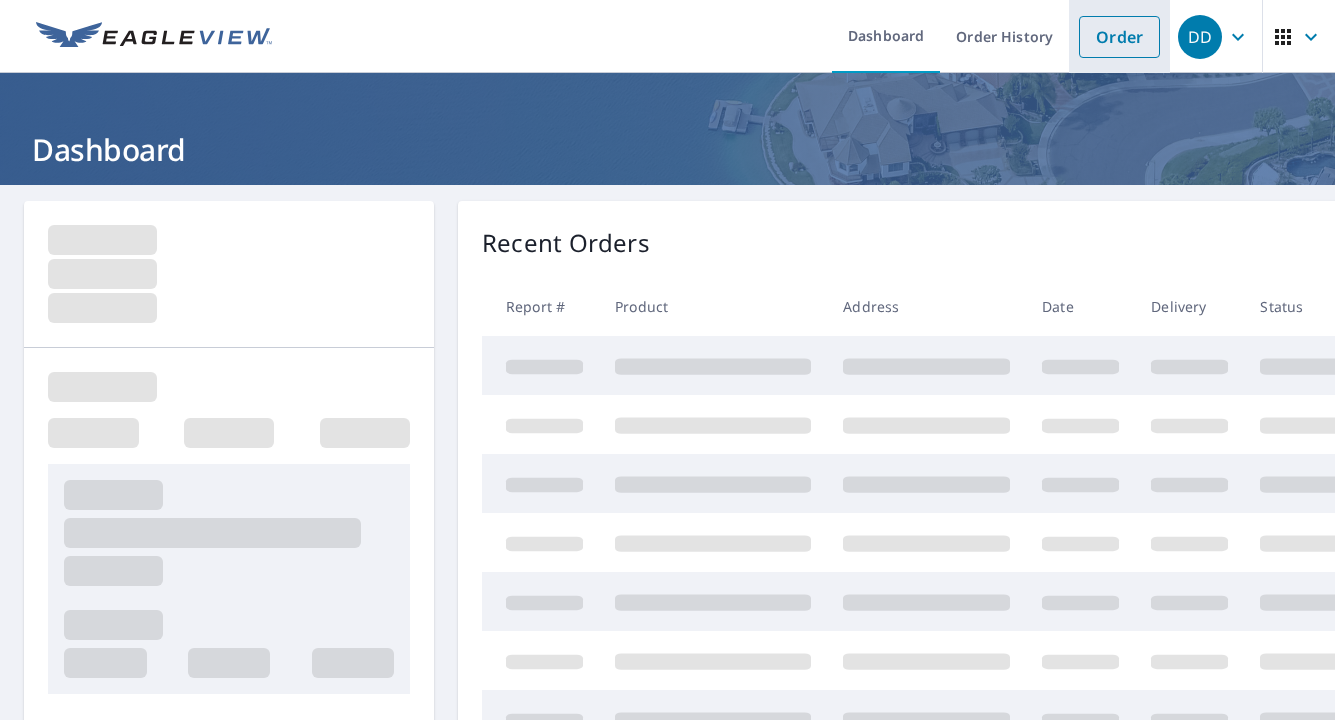 click on "Order" at bounding box center [1119, 37] 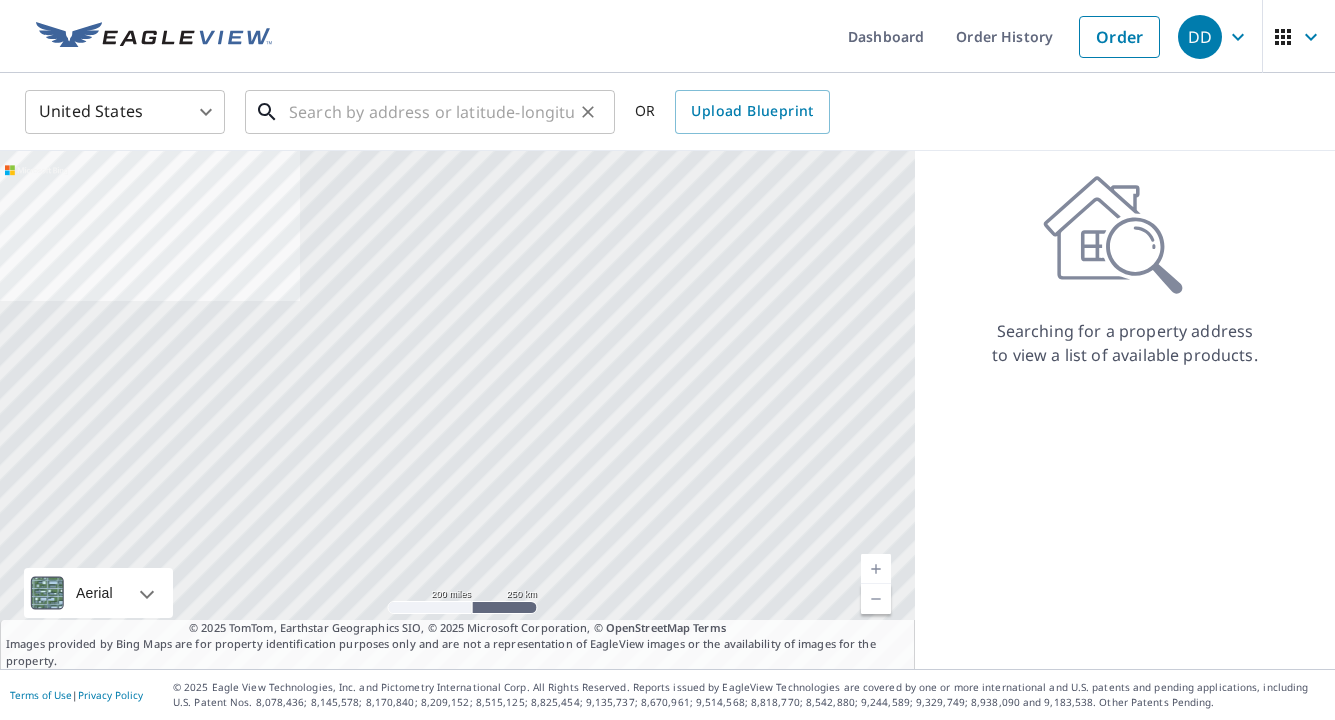 click at bounding box center [431, 112] 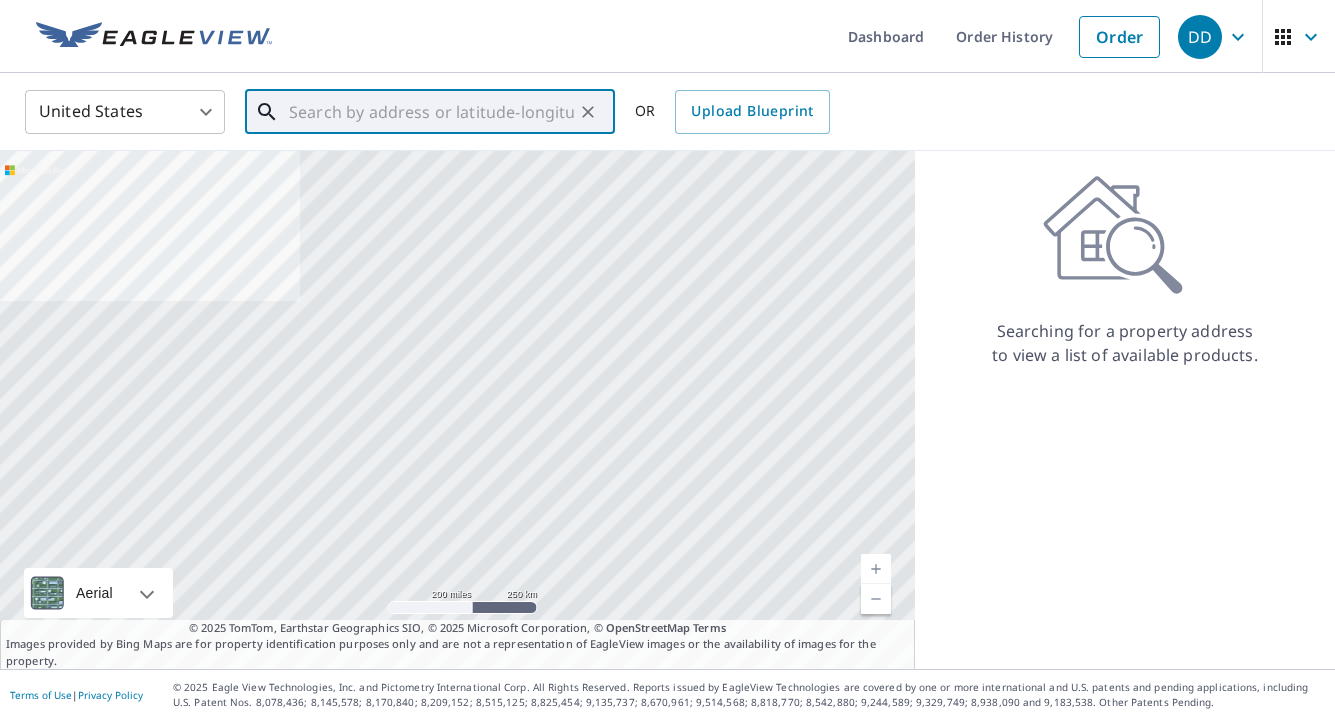 paste on "[NUMBER] [STREET] [CITY], [STATE] [POSTAL_CODE]" 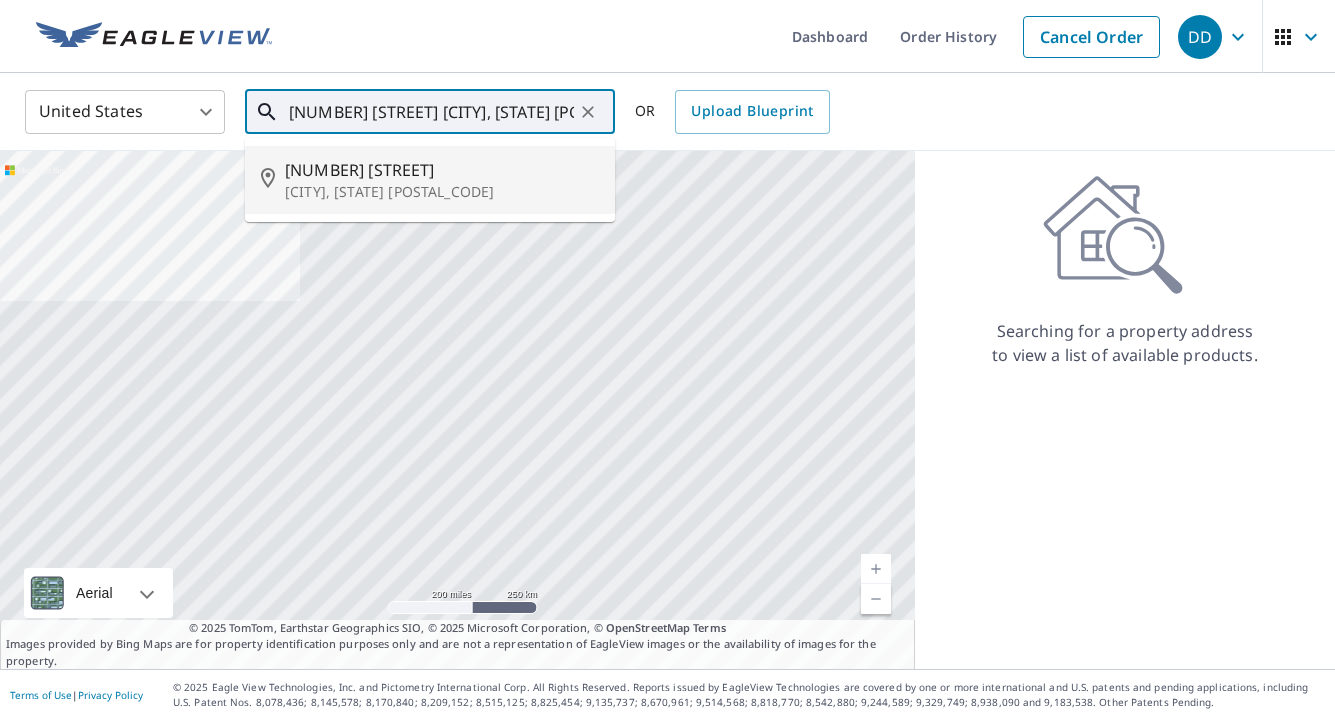 click on "[NUMBER] [STREET]" at bounding box center [442, 170] 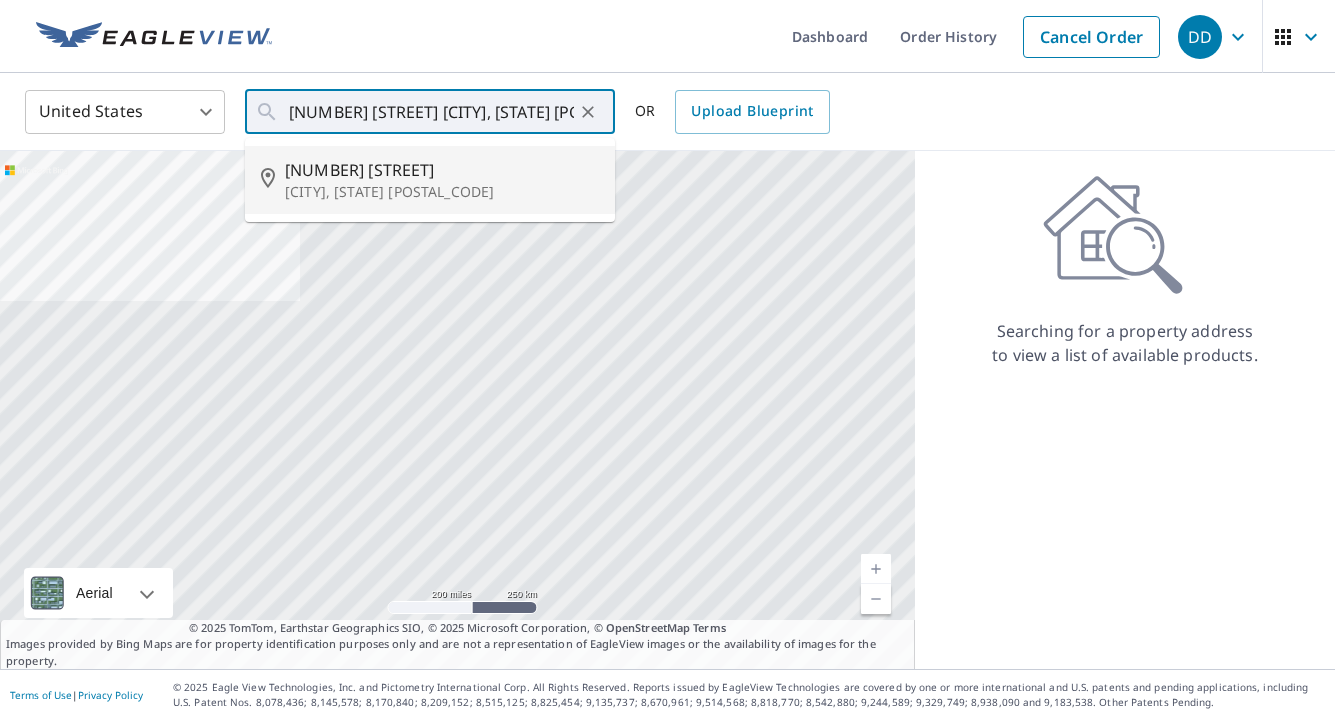 type on "[NUMBER] [STREET] [CITY], [STATE] [POSTAL_CODE]" 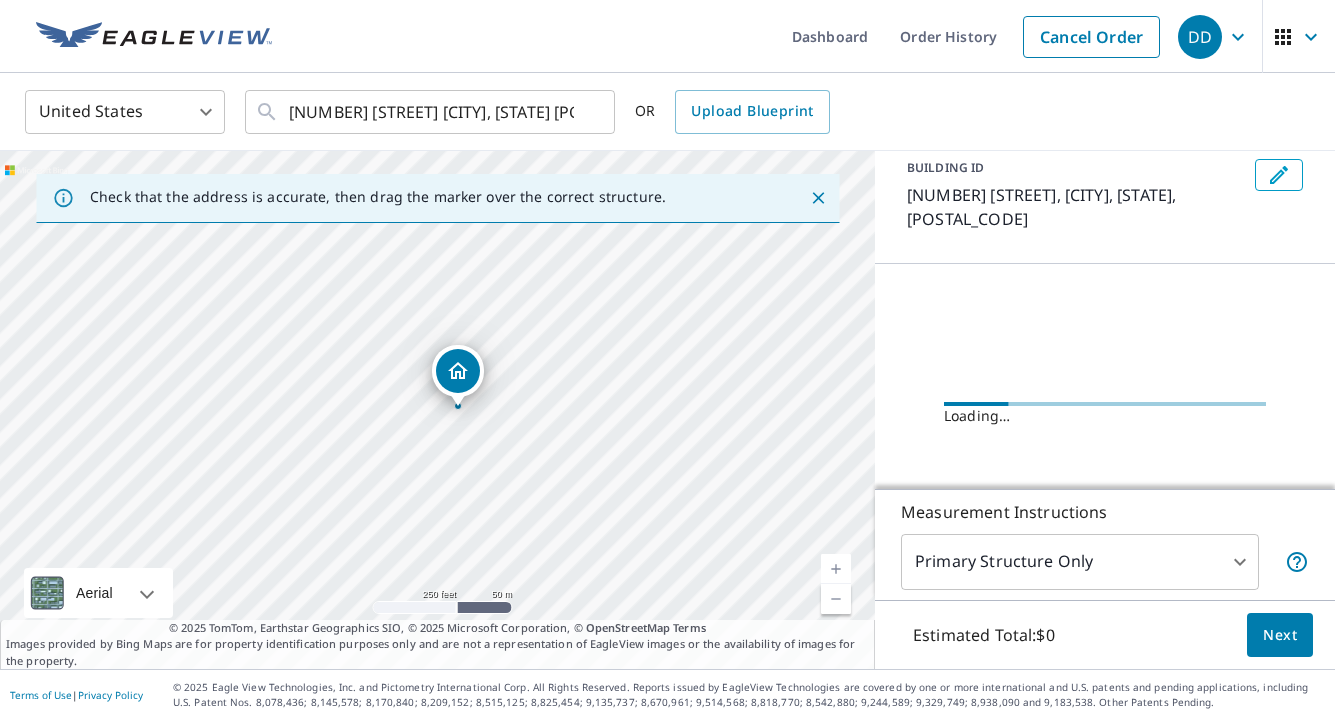 scroll, scrollTop: 119, scrollLeft: 0, axis: vertical 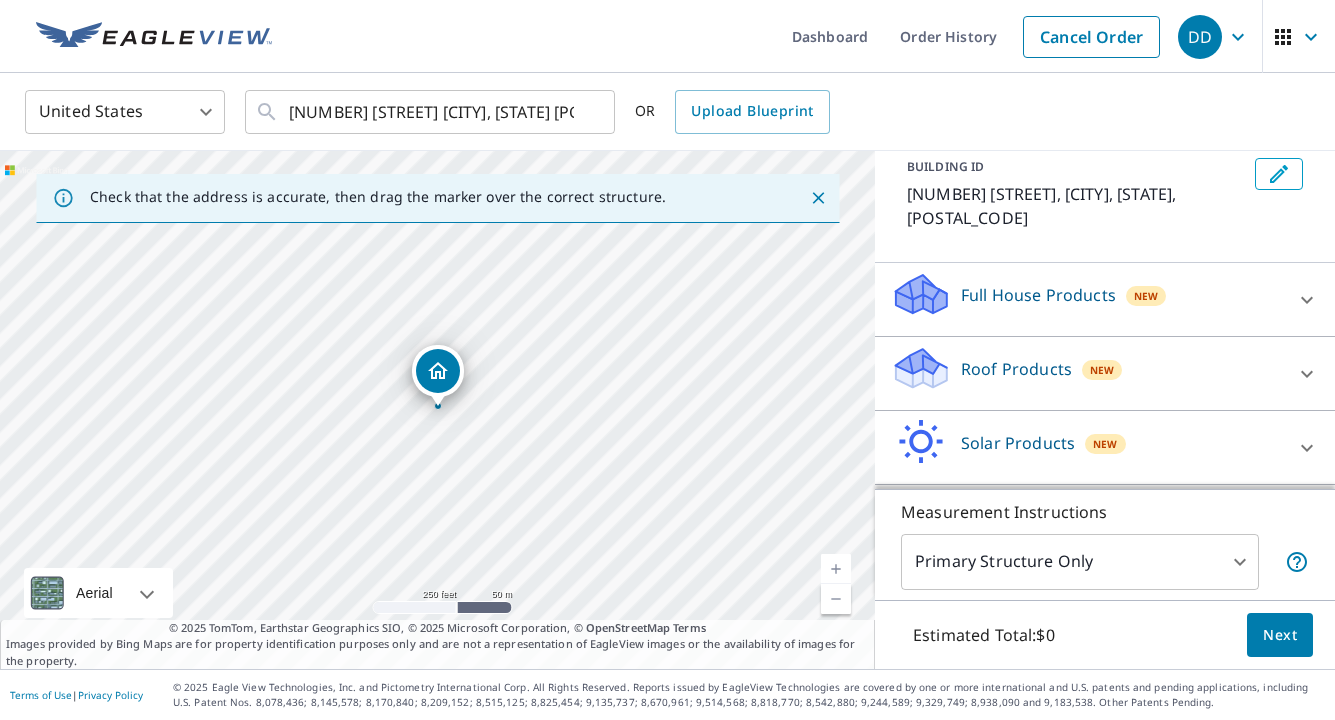 click on "Roof Products New" at bounding box center [1087, 373] 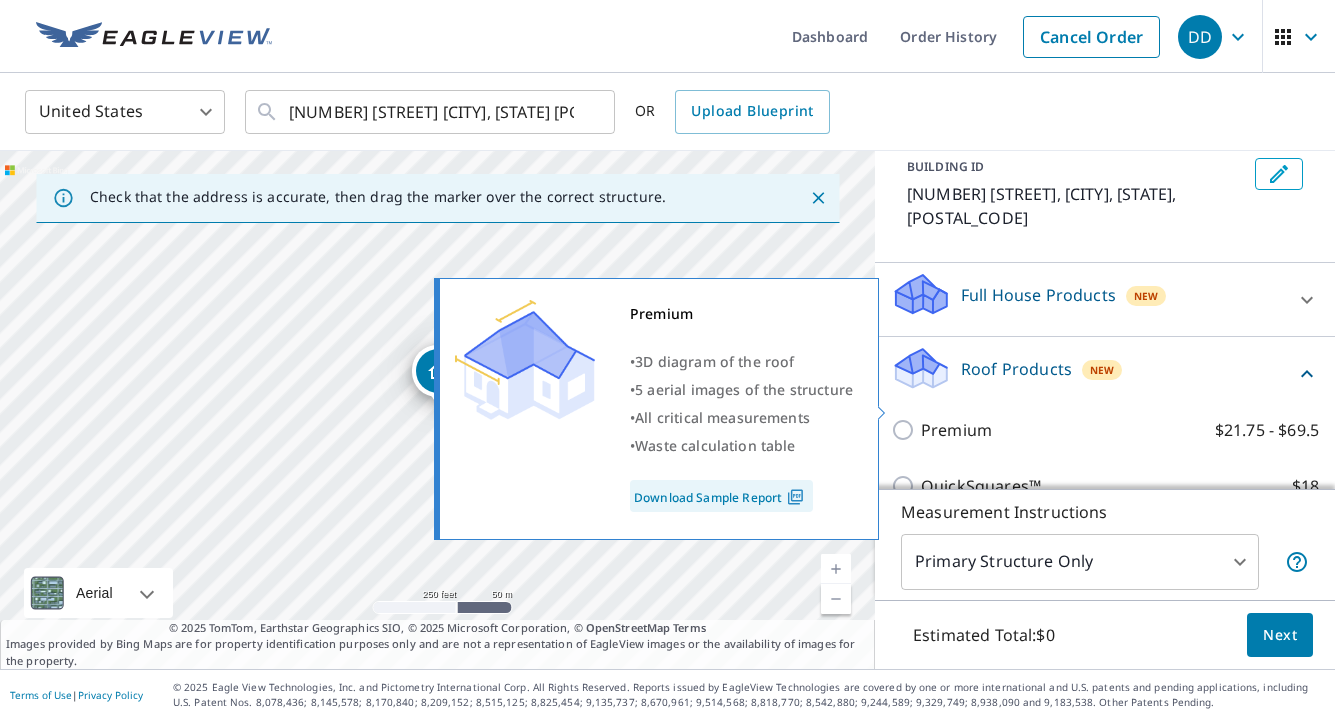 click on "Premium" at bounding box center [956, 430] 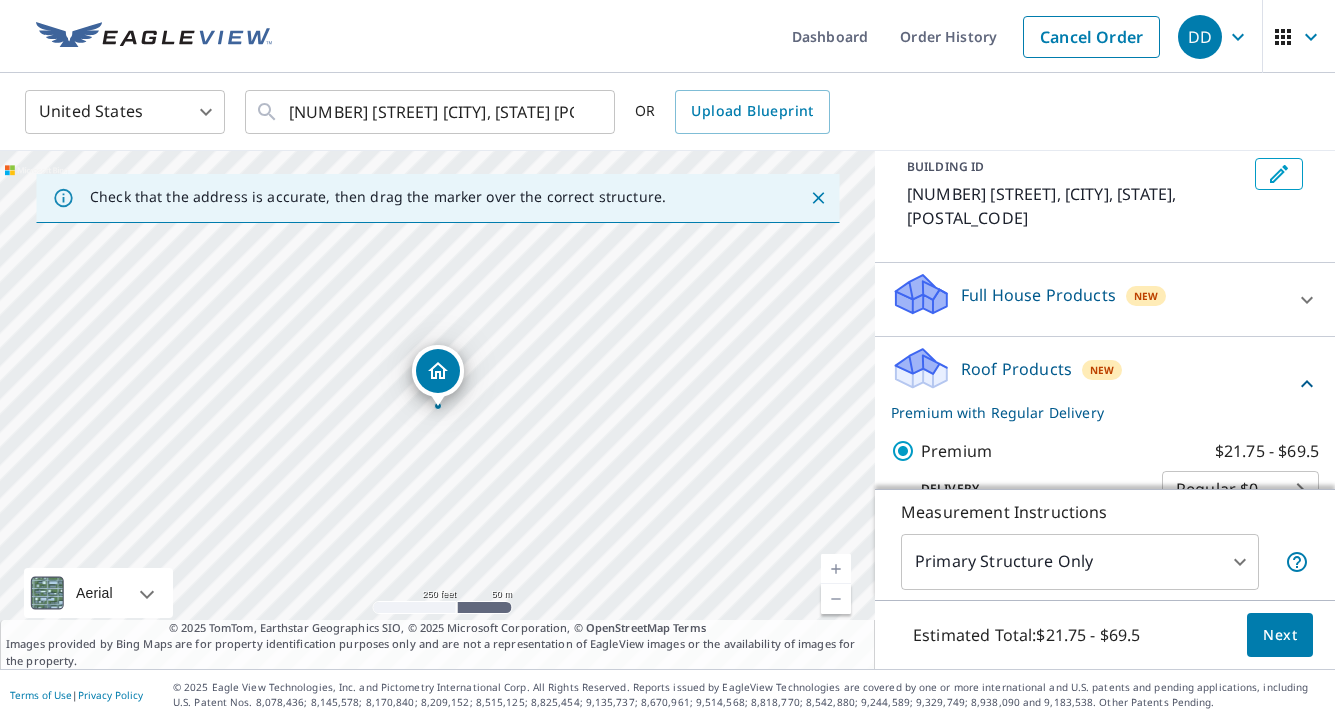 click on "Next" at bounding box center [1280, 635] 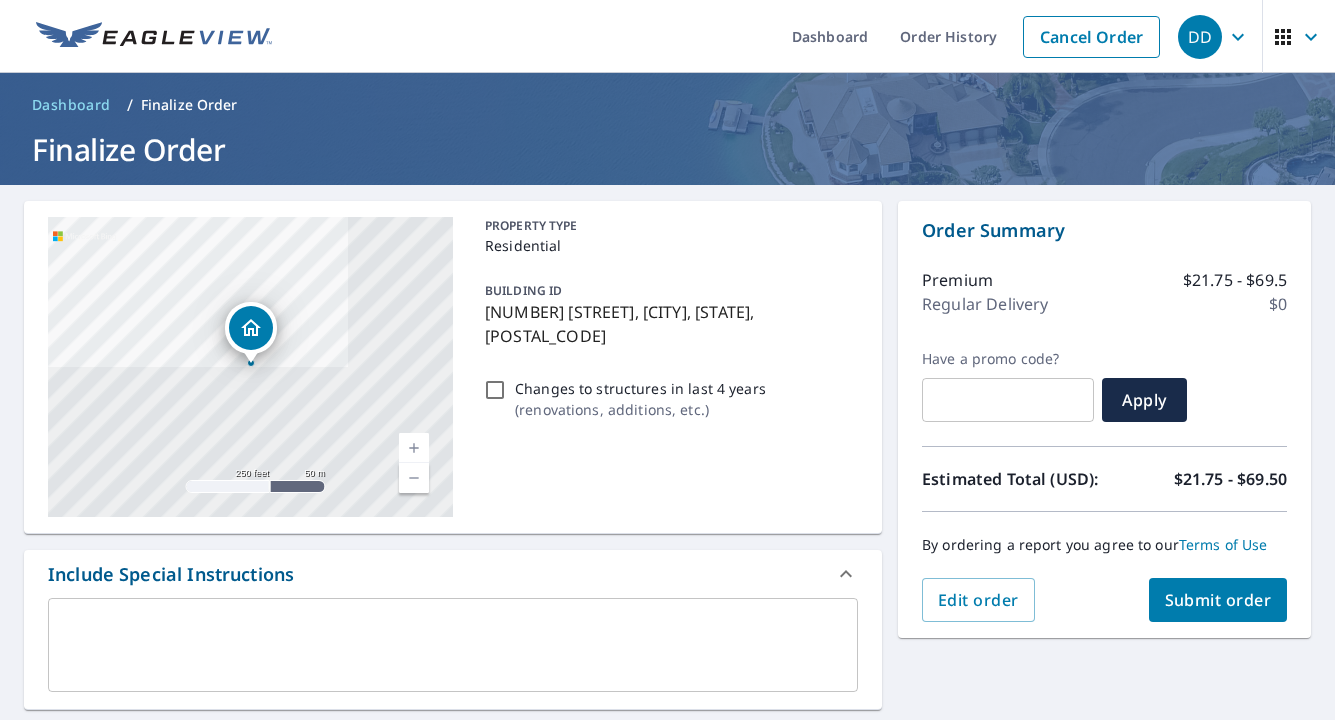 click on "Submit order" at bounding box center [1218, 600] 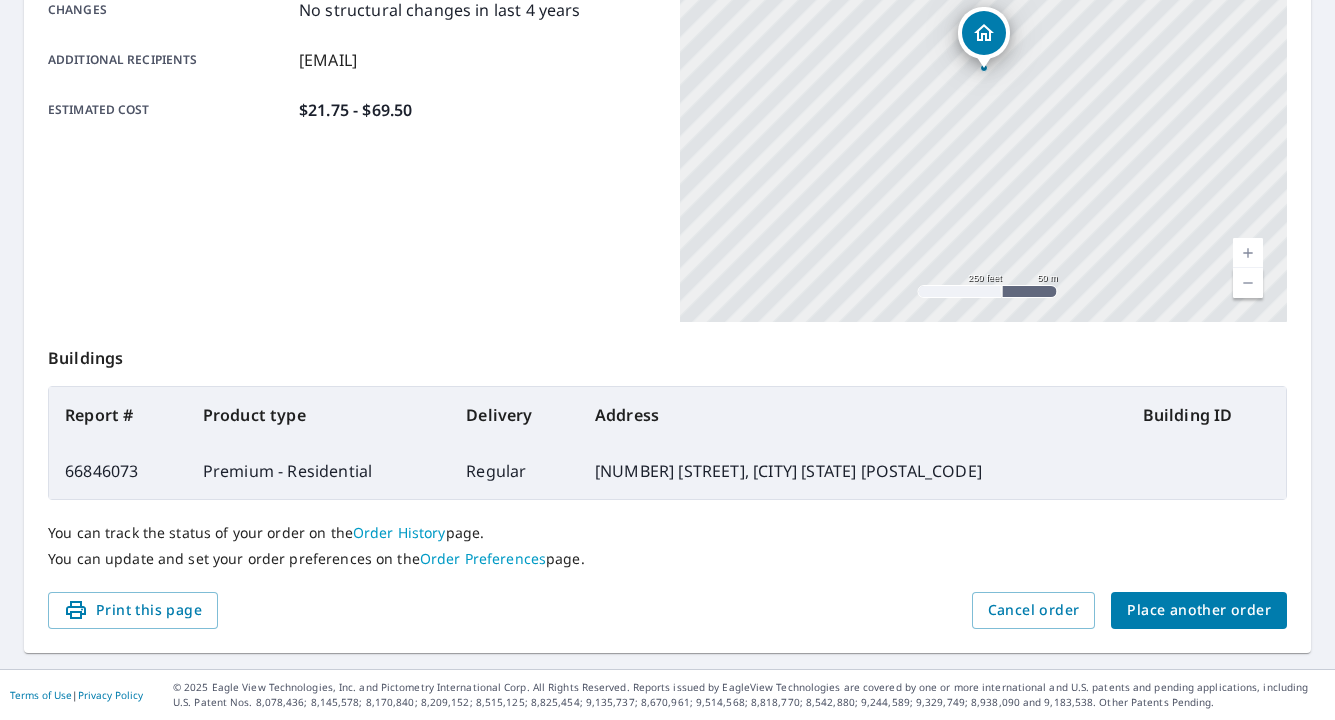 scroll, scrollTop: 456, scrollLeft: 0, axis: vertical 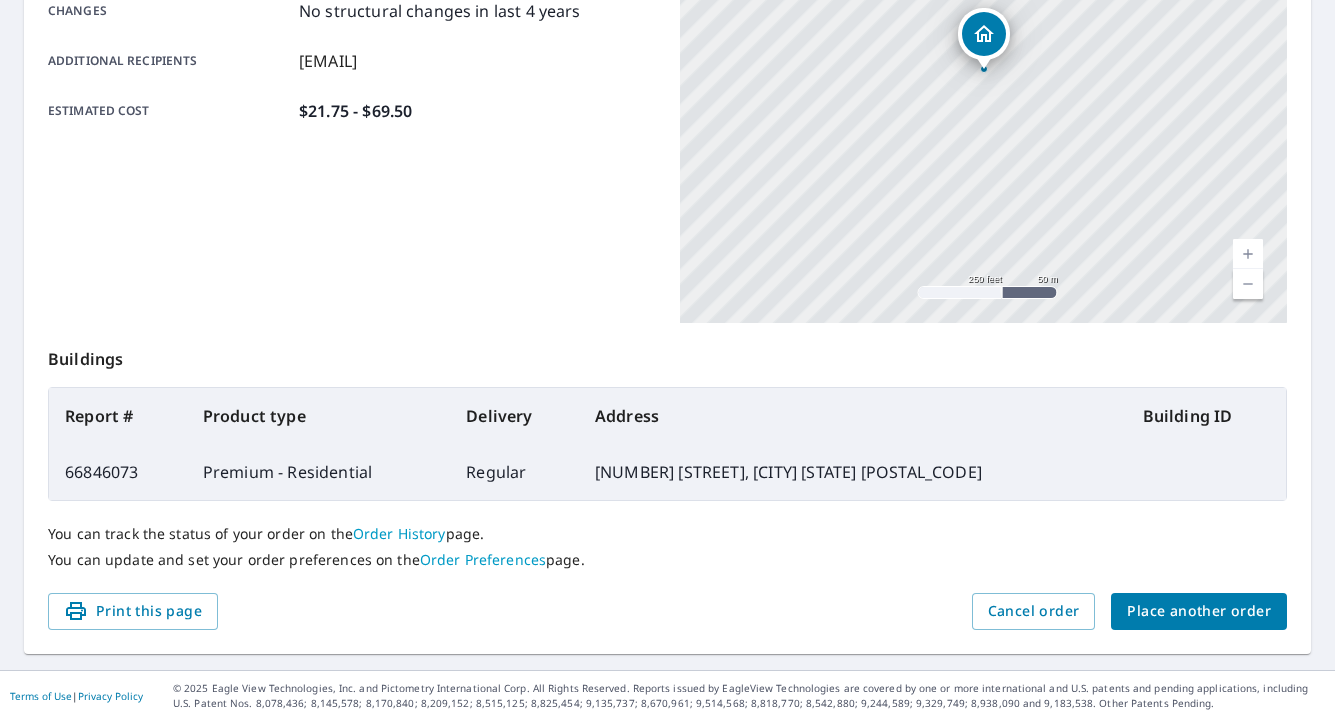 click on "You can track the status of your order on the  Order History  page. You can update and set your order preferences on the  Order Preferences  page." at bounding box center (667, 547) 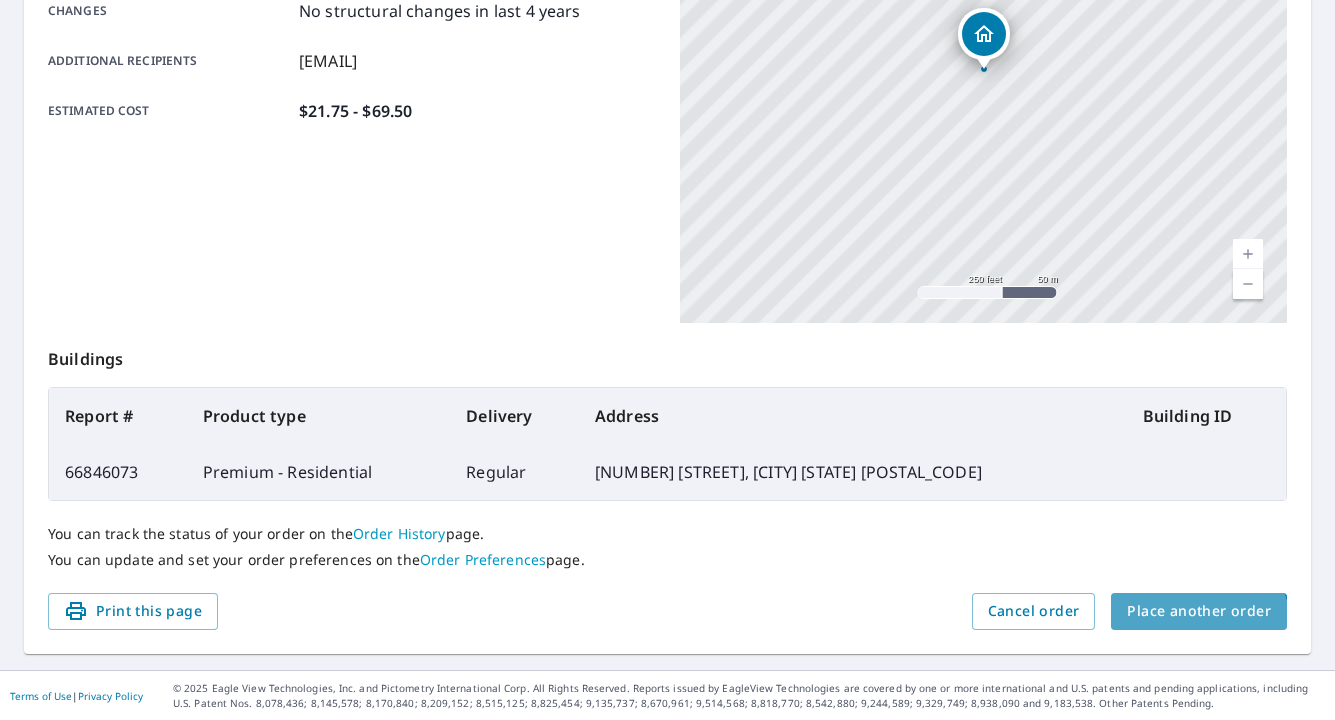 click on "Place another order" at bounding box center [1199, 611] 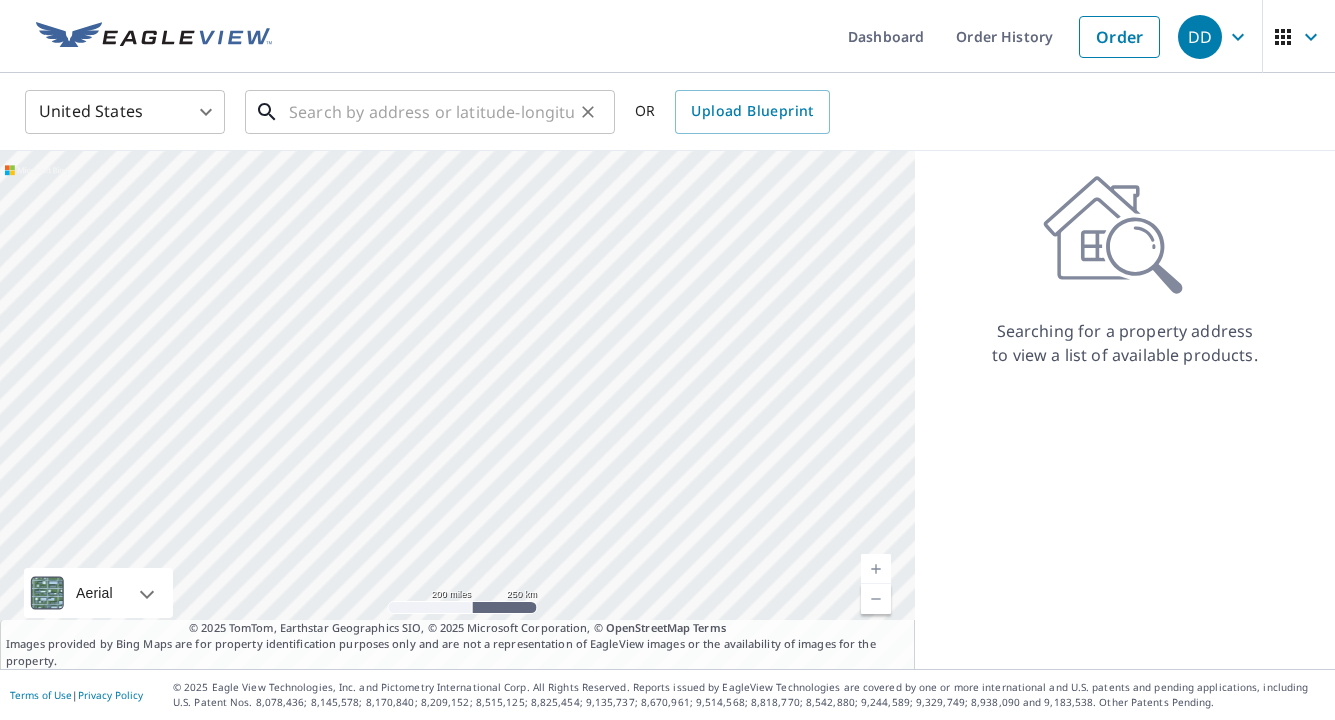 click at bounding box center [431, 112] 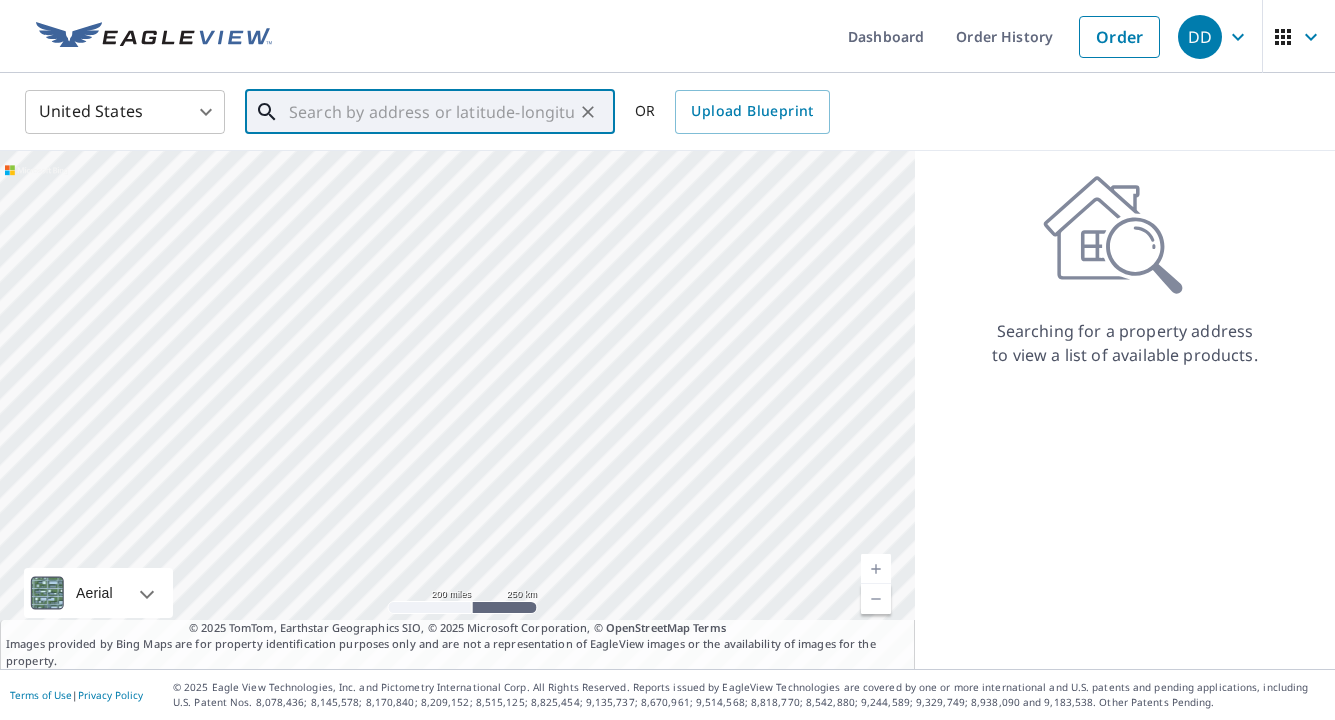 paste on "[NUMBER] [STREET] [CITY], [STATE] [POSTAL_CODE]" 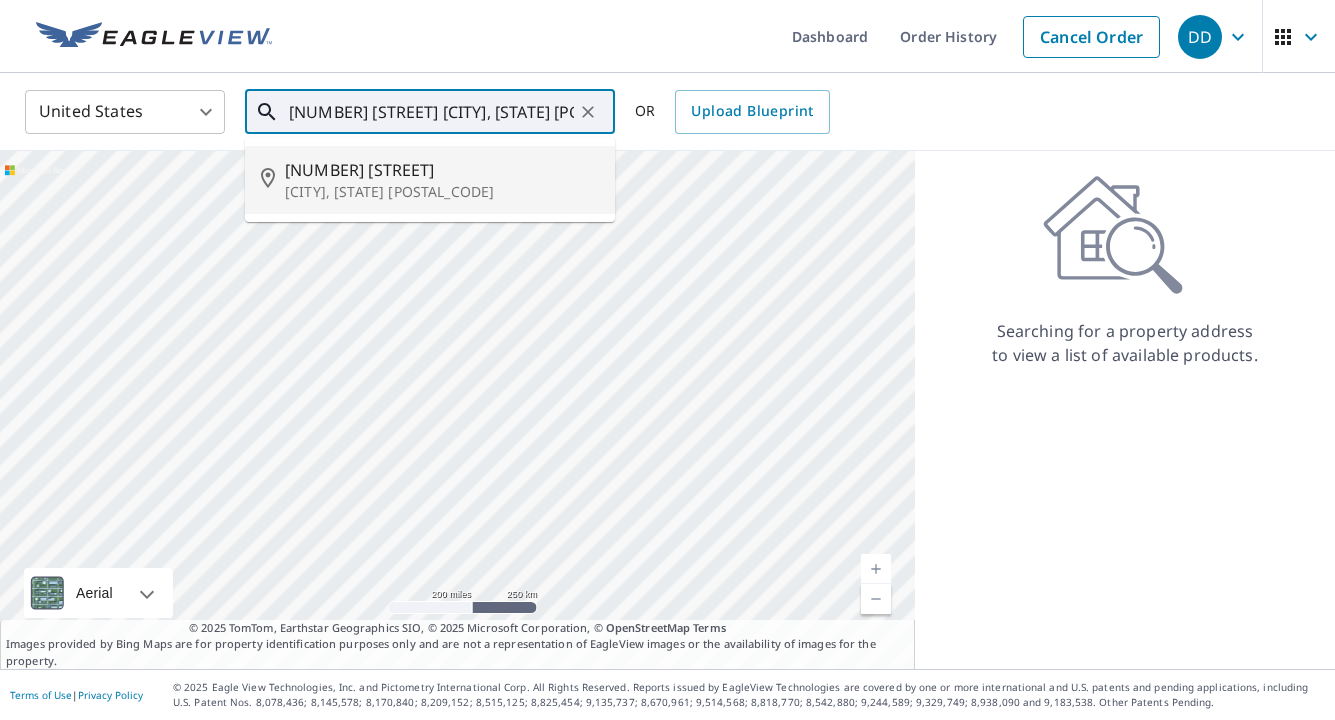 click on "[NUMBER] [STREET]" at bounding box center (442, 170) 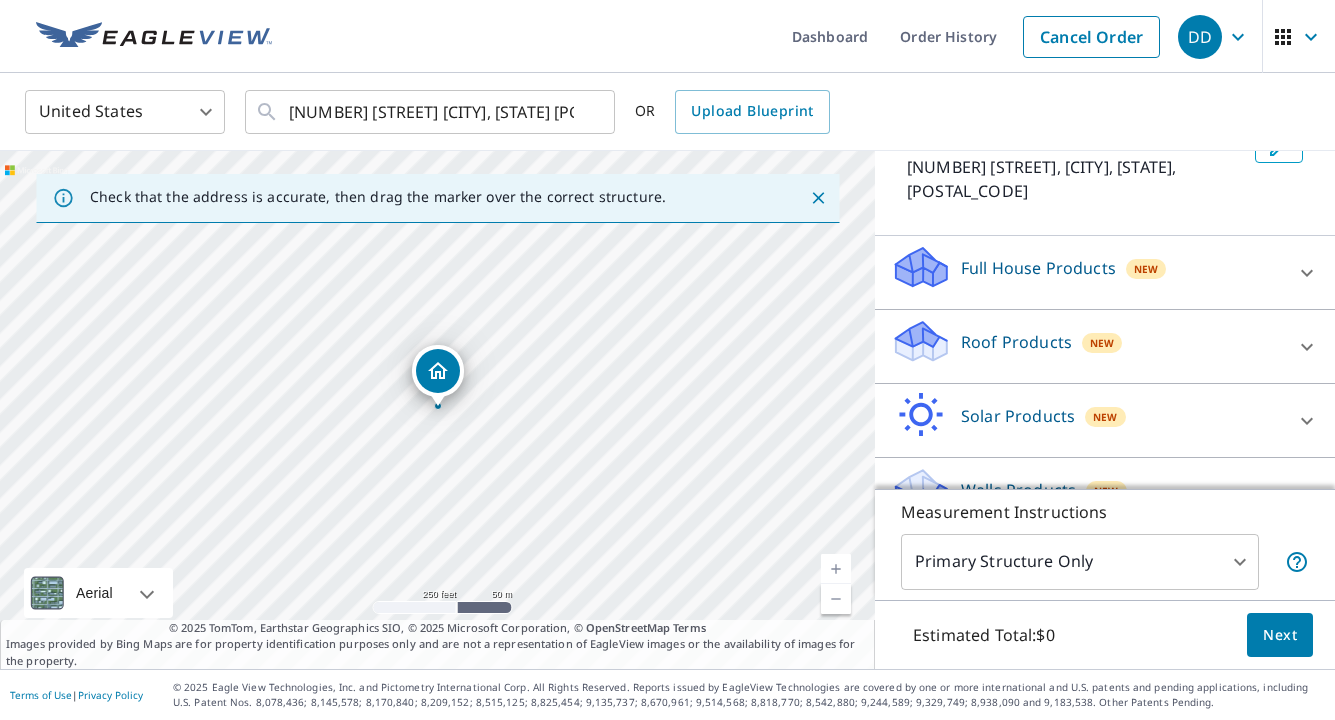 scroll, scrollTop: 167, scrollLeft: 0, axis: vertical 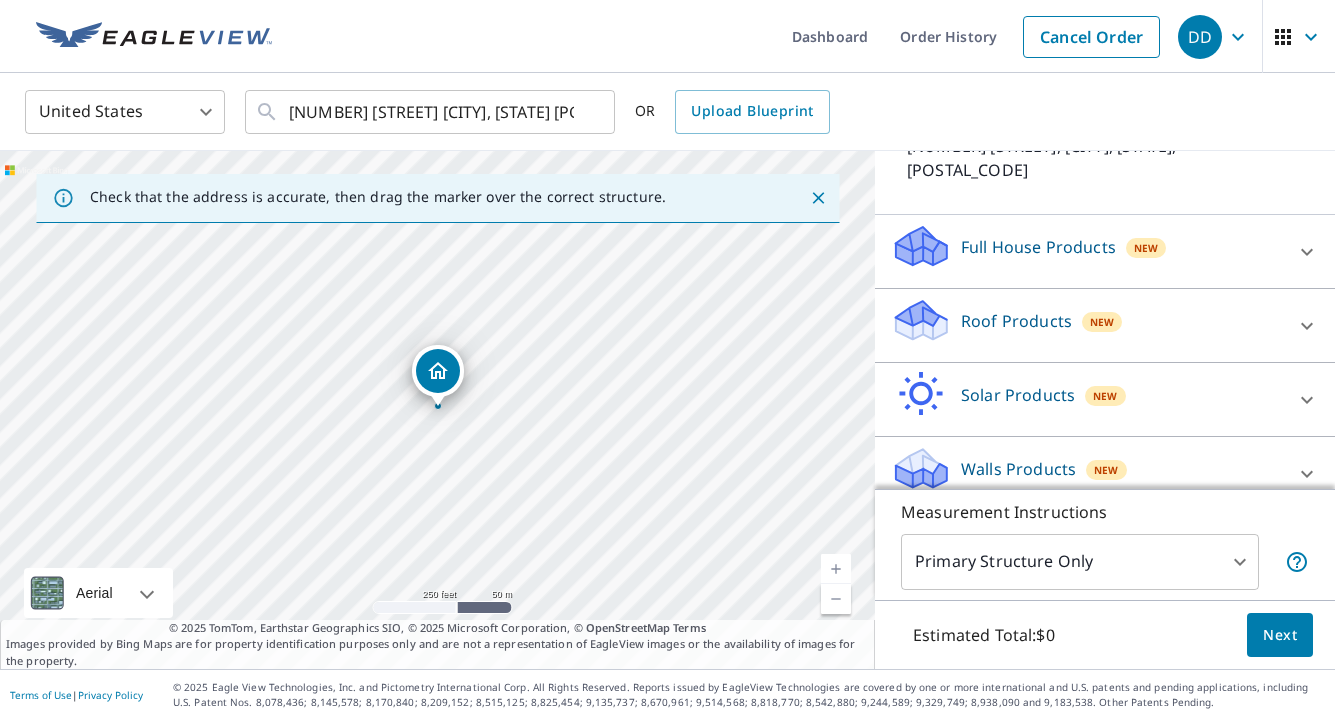 click on "Roof Products New" at bounding box center [1087, 325] 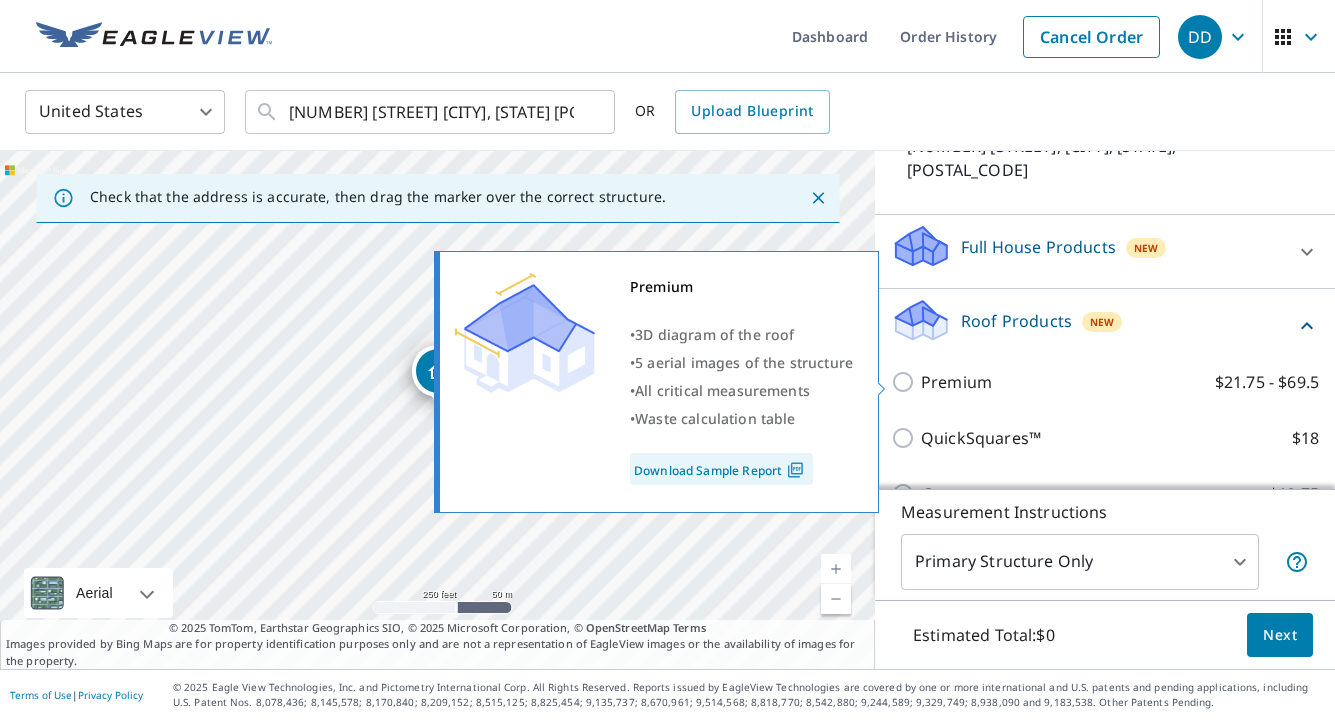click on "Premium" at bounding box center (956, 382) 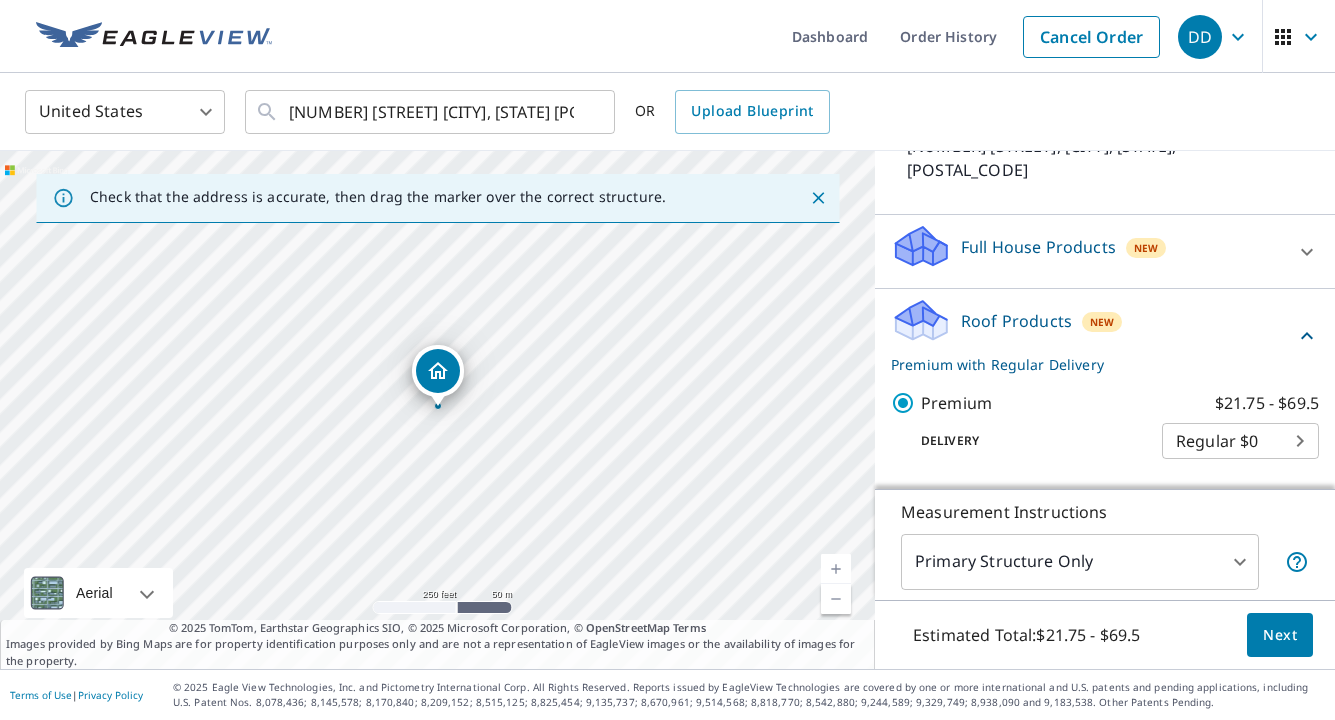 click on "Estimated Total:  $21.75 - $69.5 Next" at bounding box center (1105, 635) 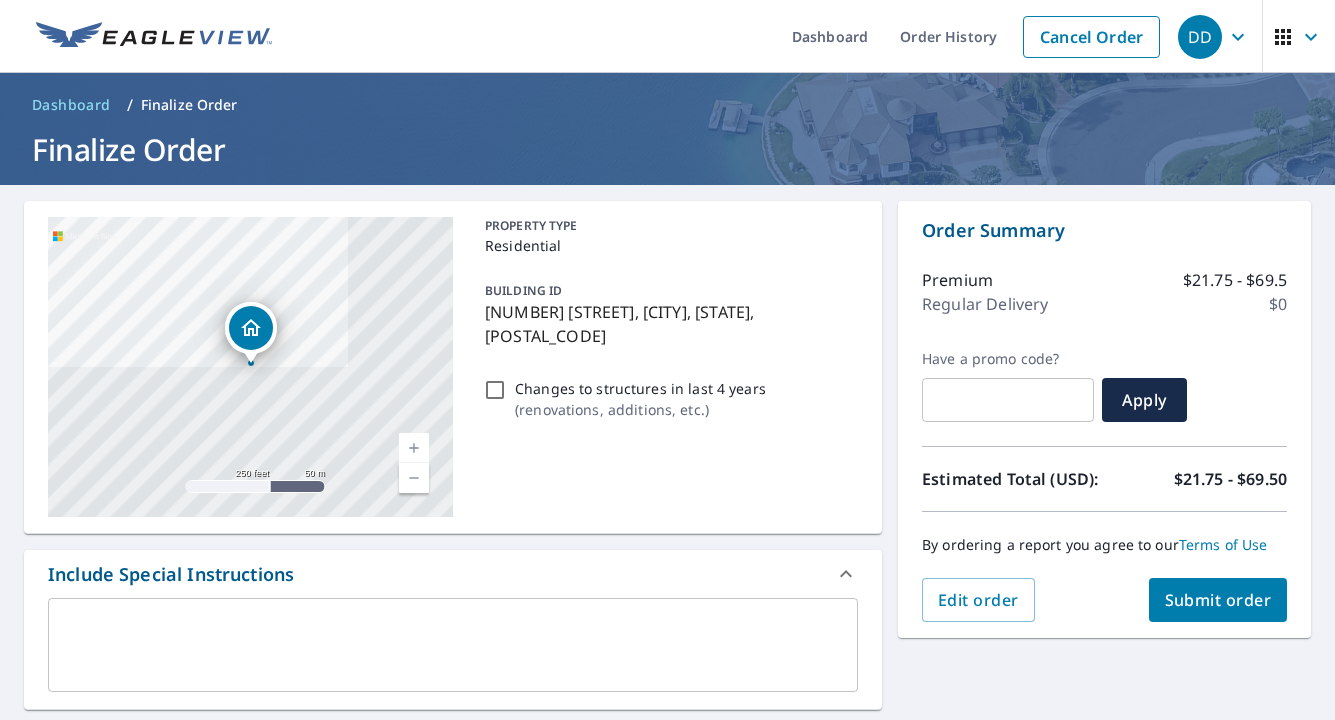 click on "Submit order" at bounding box center (1218, 600) 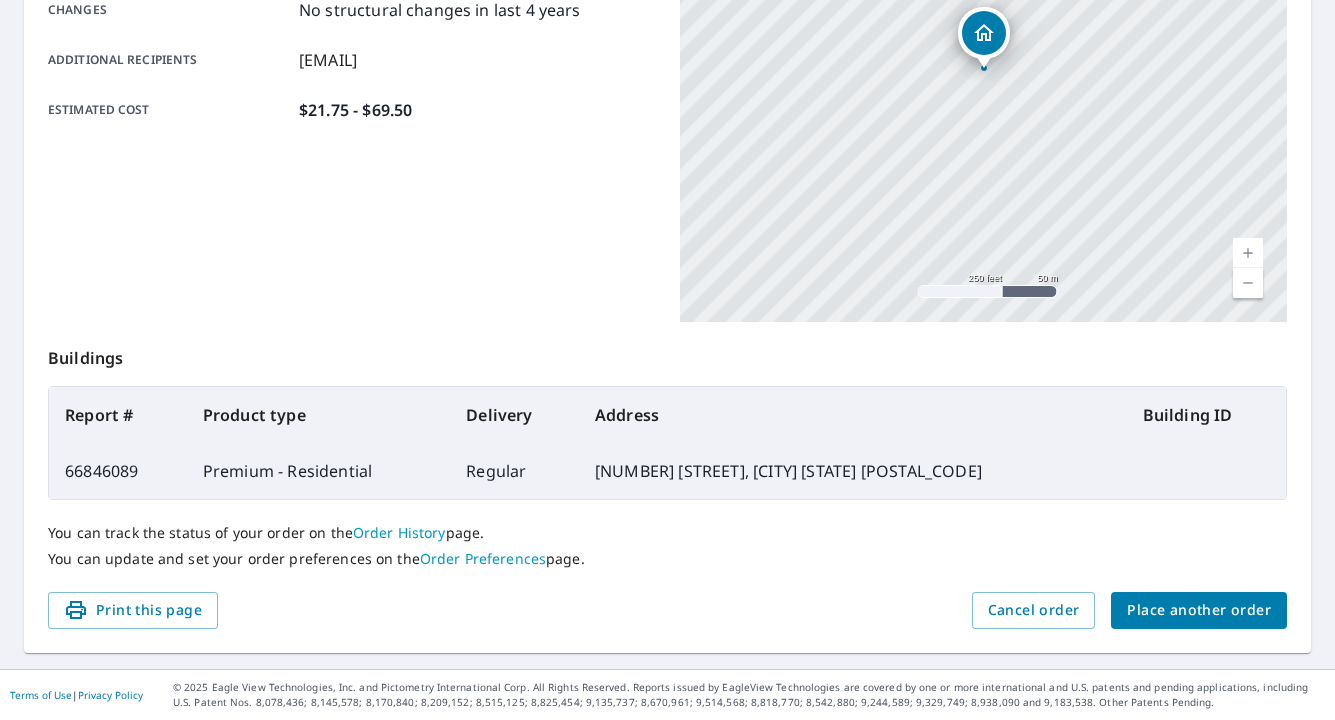 click on "Order details Product type Premium - Residential Delivery method Regular Delivery by [DATE] [TIME] PT (Friday) Structure Primary Structure Only Changes No structural changes in last 4 years Additional recipients [EMAIL] Estimated cost $21.75  -  $69.50 [NUMBER] [STREET] [CITY], [STATE] [POSTAL_CODE] Aerial Road A standard road map Aerial A detailed look from above Labels Labels 250 feet 50 m © 2025 TomTom, © Vexcel Imaging, © 2025 Microsoft Corporation,  © OpenStreetMap Terms Buildings Report # Product type Delivery Address Building ID 66846089 Premium - Residential Regular [NUMBER] [STREET], [CITY] [STATE] [POSTAL_CODE] You can track the status of your order on the  Order History  page. You can update and set your order preferences on the  Order Preferences  page. Print this page Cancel order Place another order" at bounding box center (667, 198) 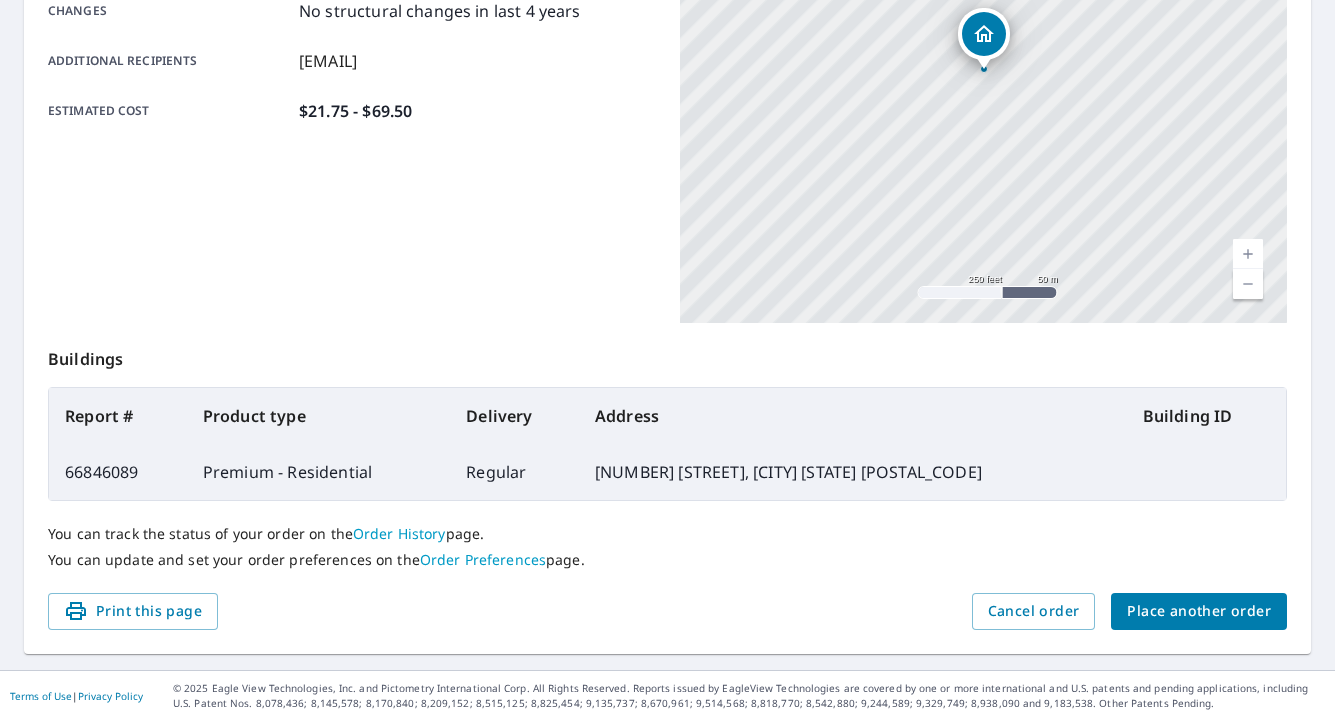 click on "Place another order" at bounding box center (1199, 611) 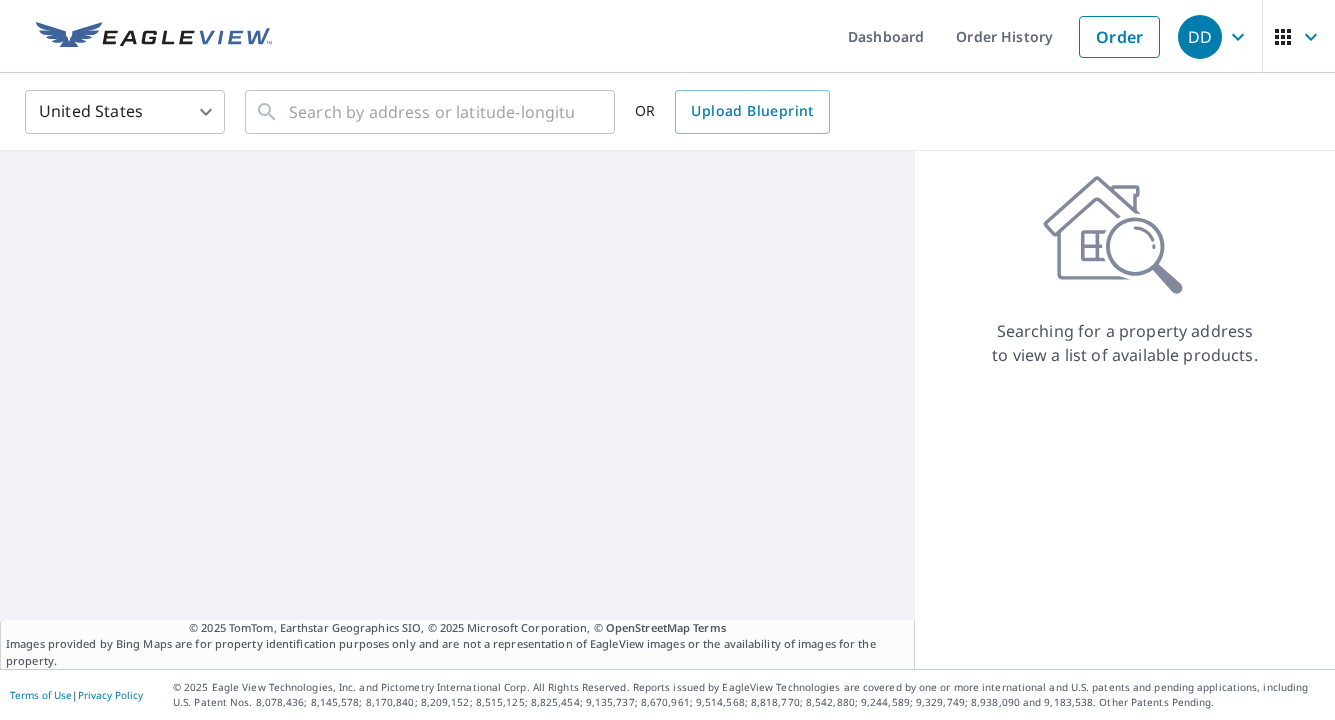scroll, scrollTop: 0, scrollLeft: 0, axis: both 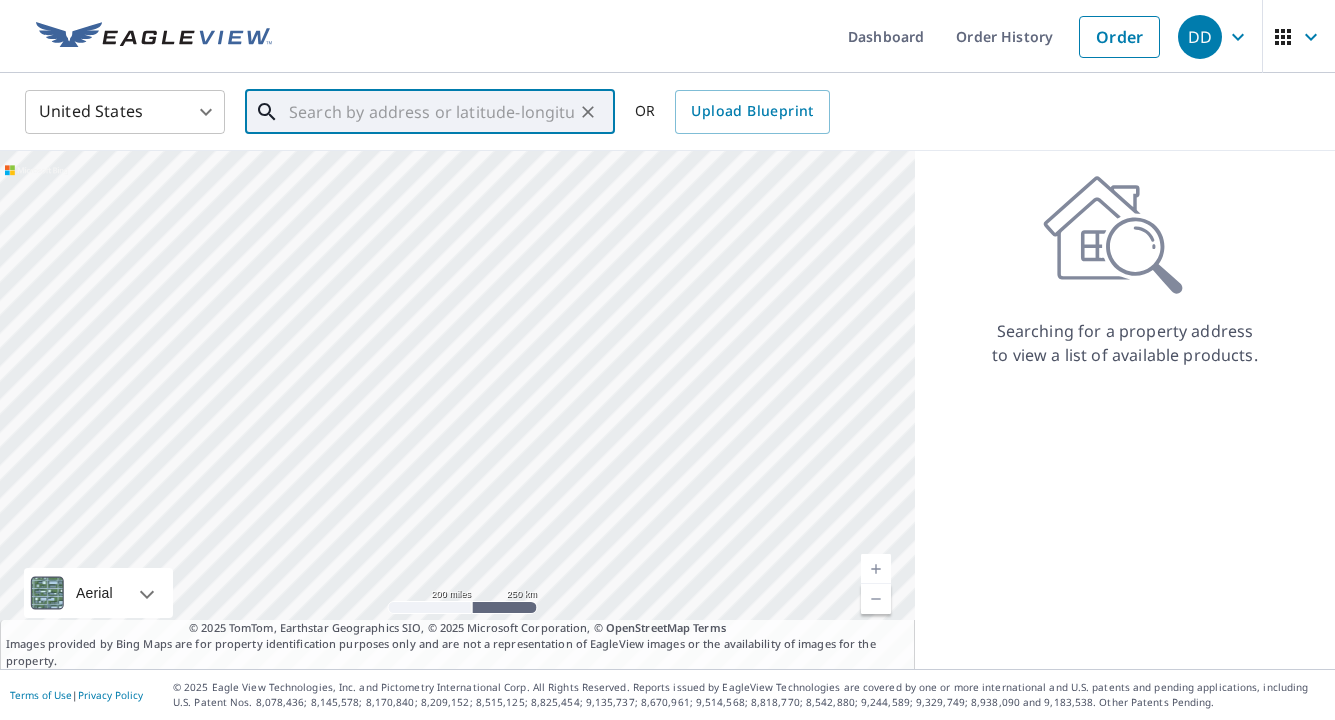 click at bounding box center [431, 112] 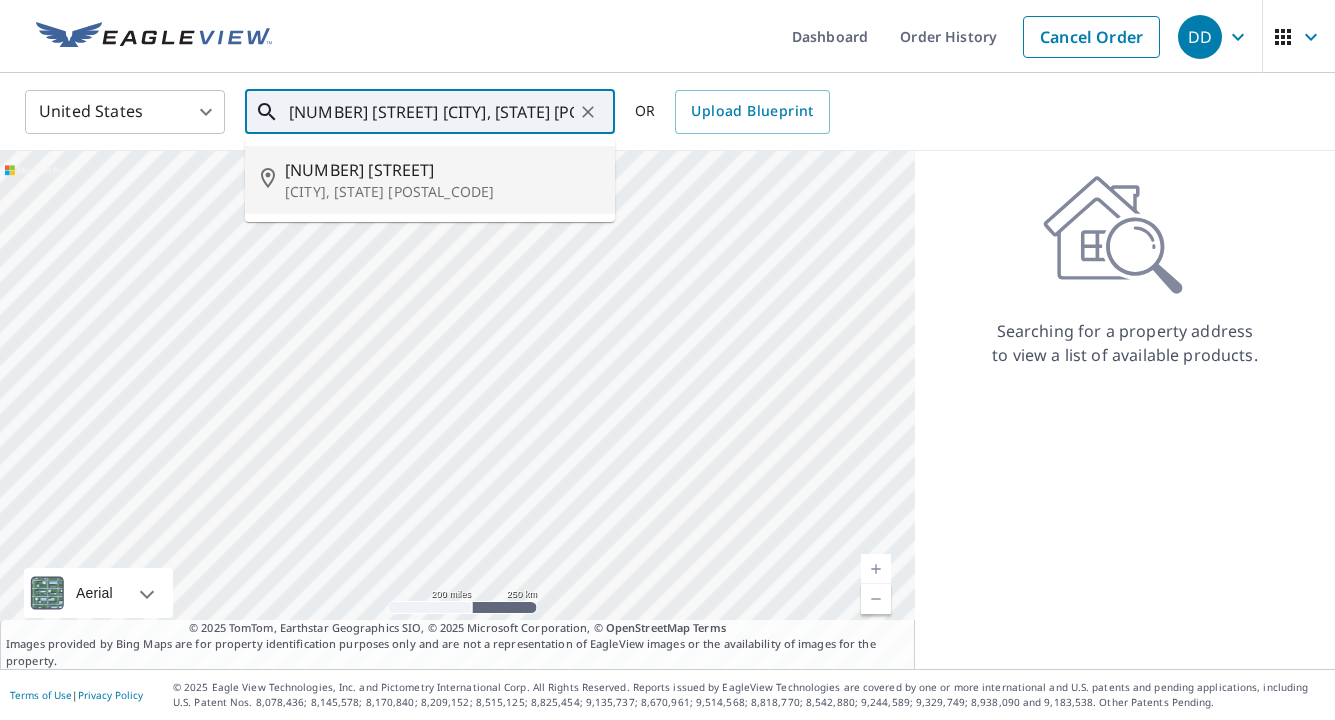 click on "[NUMBER] [STREET]" at bounding box center [442, 170] 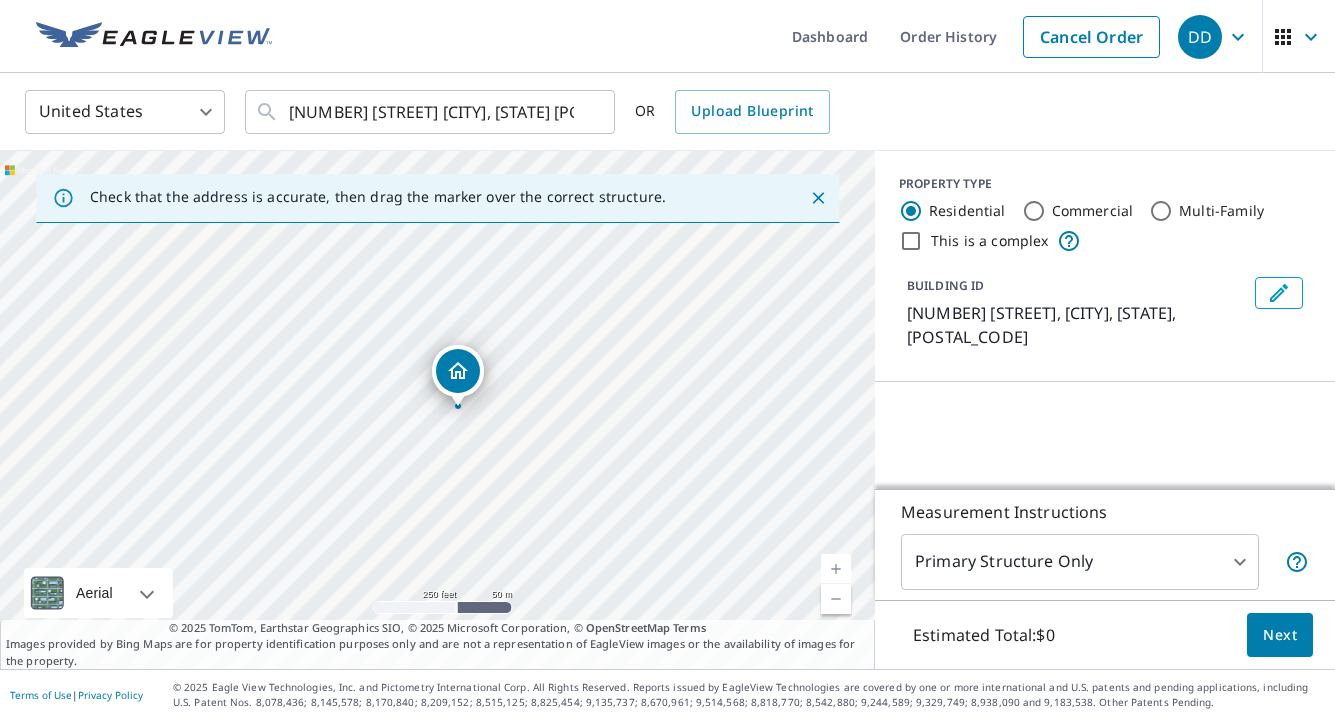 scroll, scrollTop: 146, scrollLeft: 0, axis: vertical 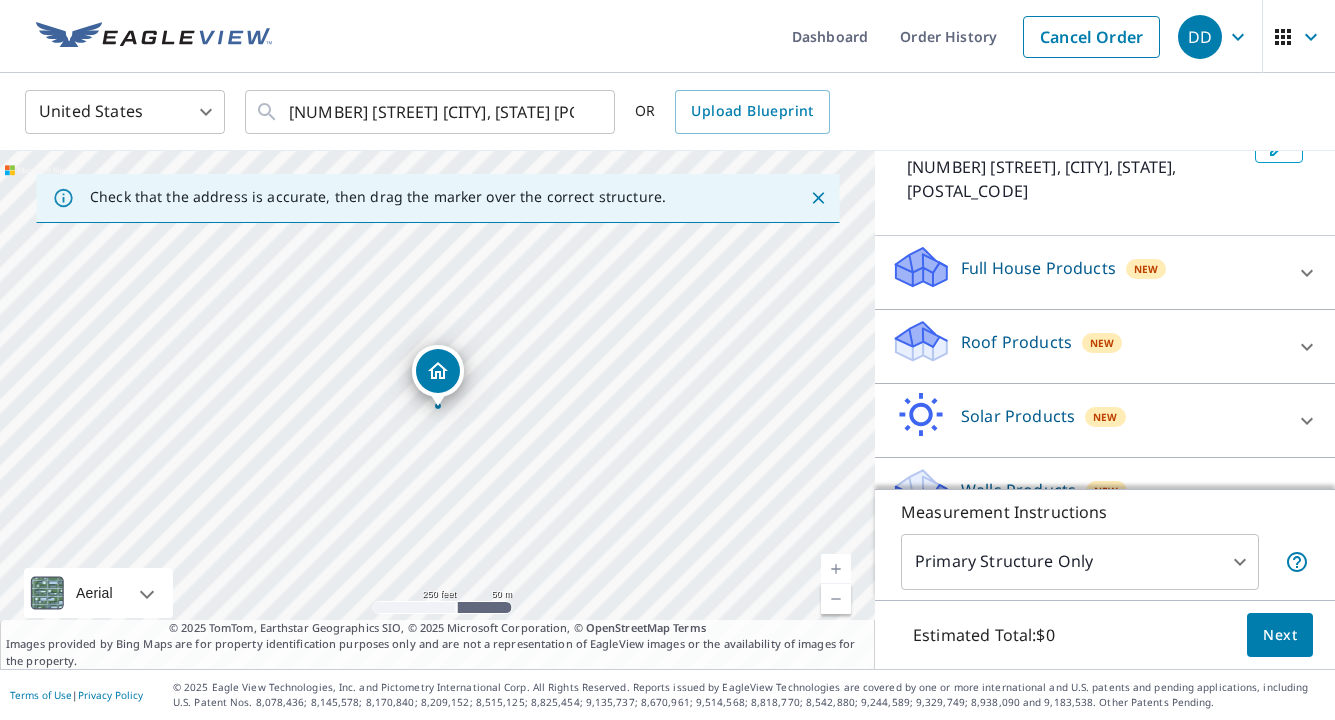 click on "Roof Products" at bounding box center (1016, 342) 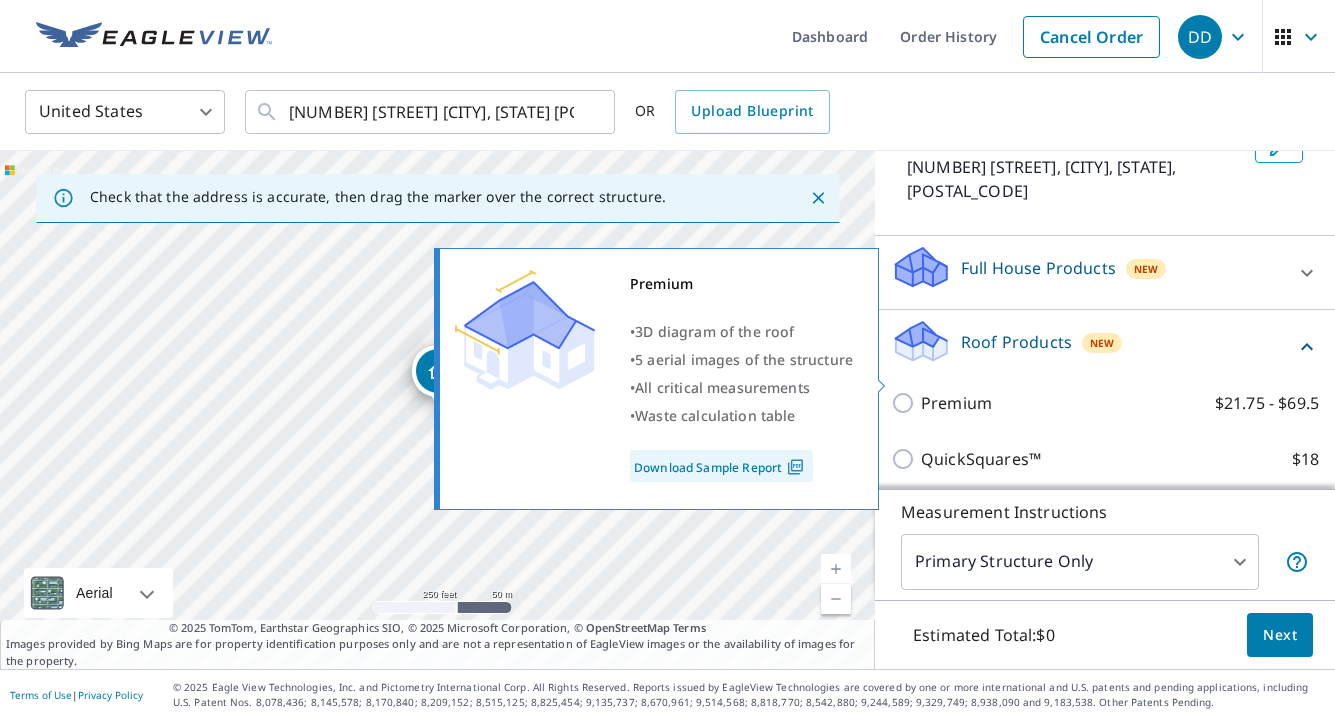 click on "Premium" at bounding box center (956, 403) 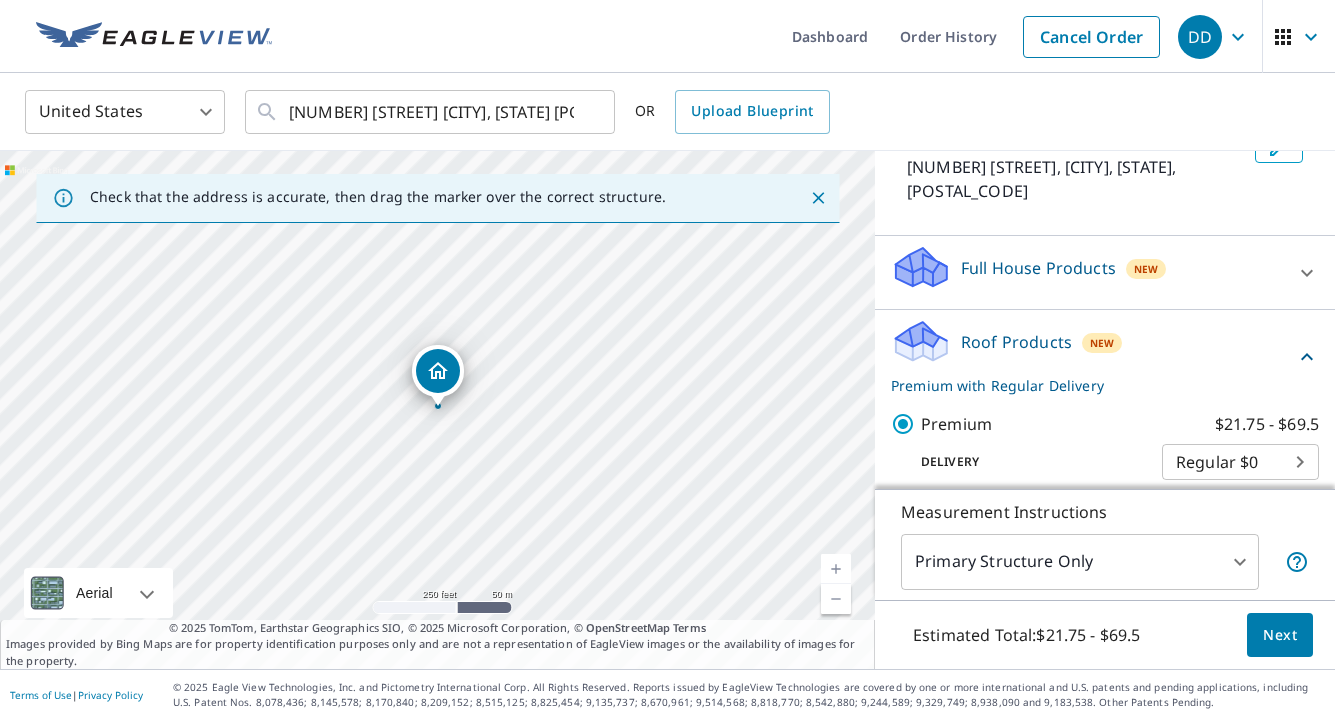 click on "Next" at bounding box center (1280, 635) 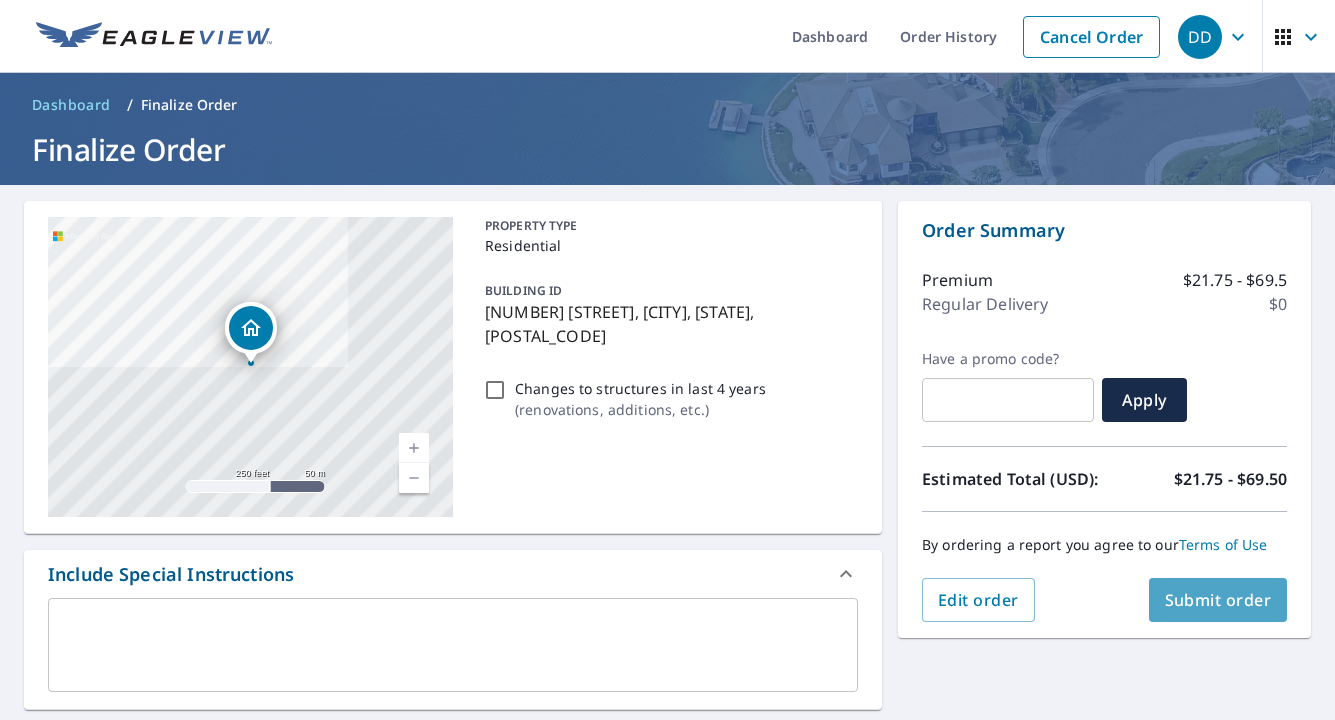 click on "Submit order" at bounding box center (1218, 600) 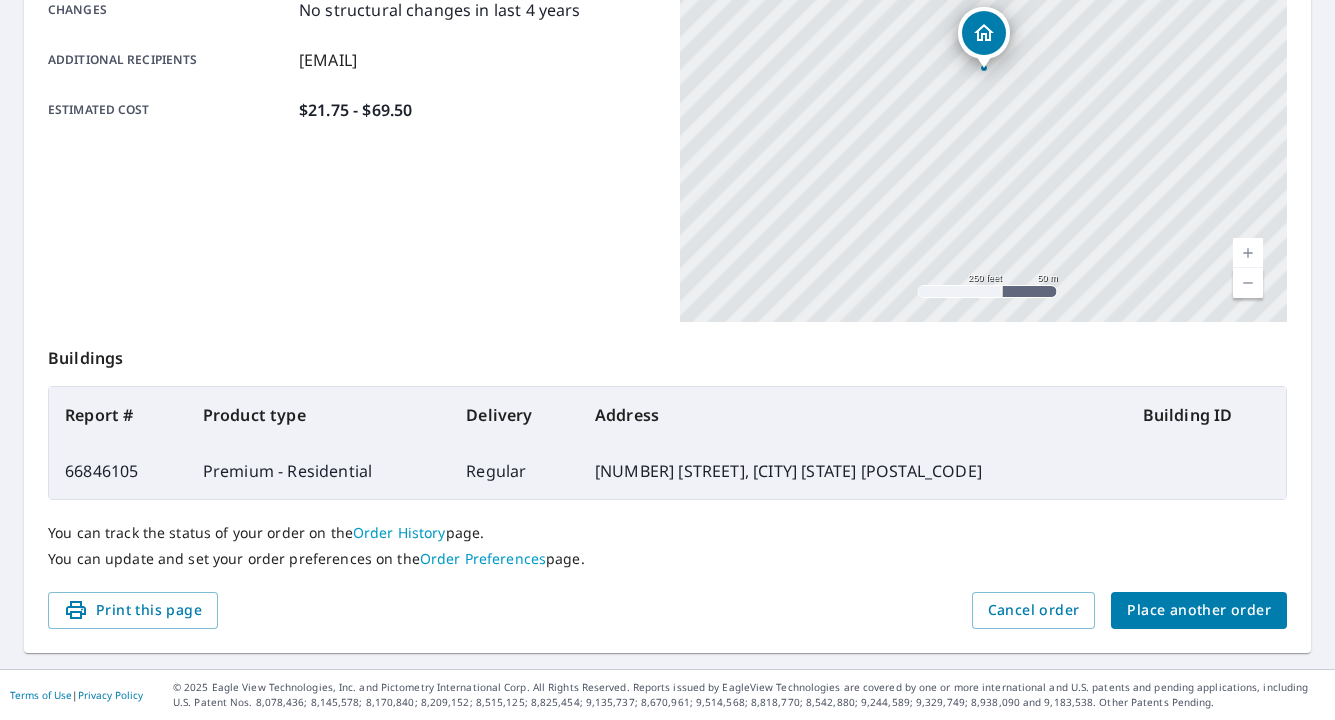 scroll, scrollTop: 456, scrollLeft: 0, axis: vertical 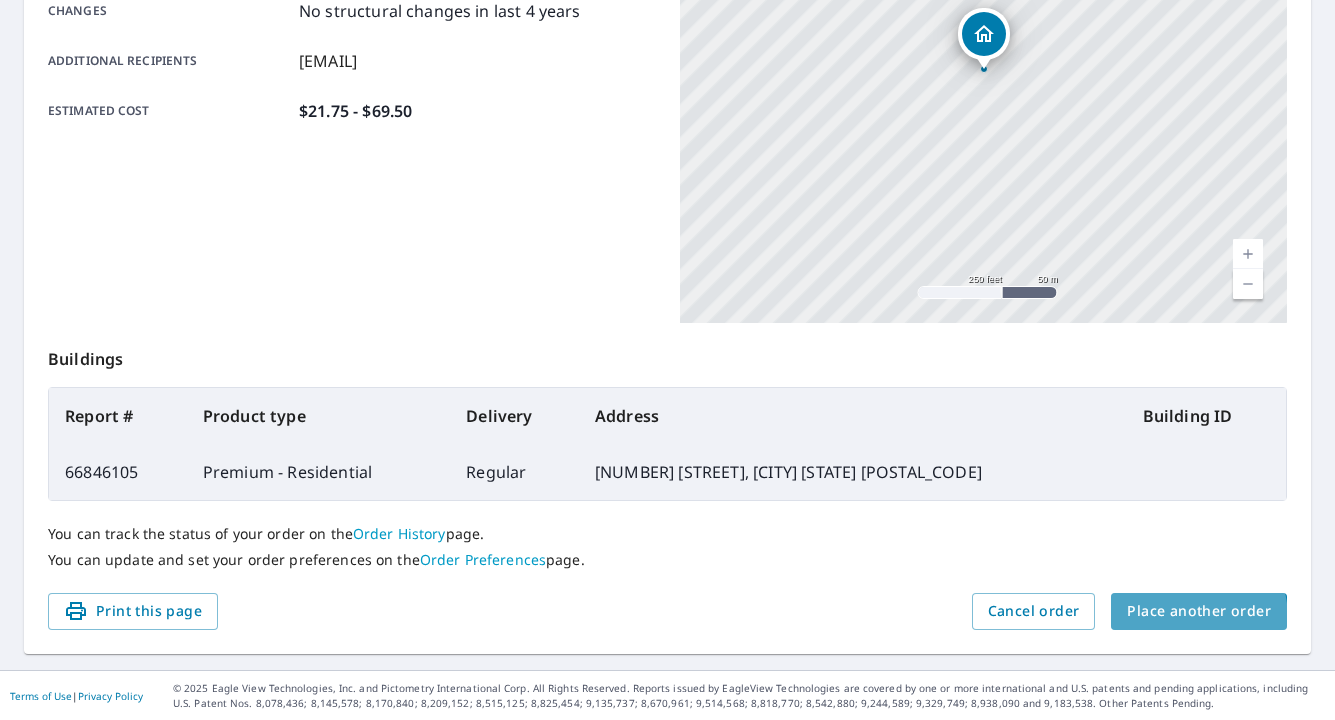 click on "Place another order" at bounding box center (1199, 611) 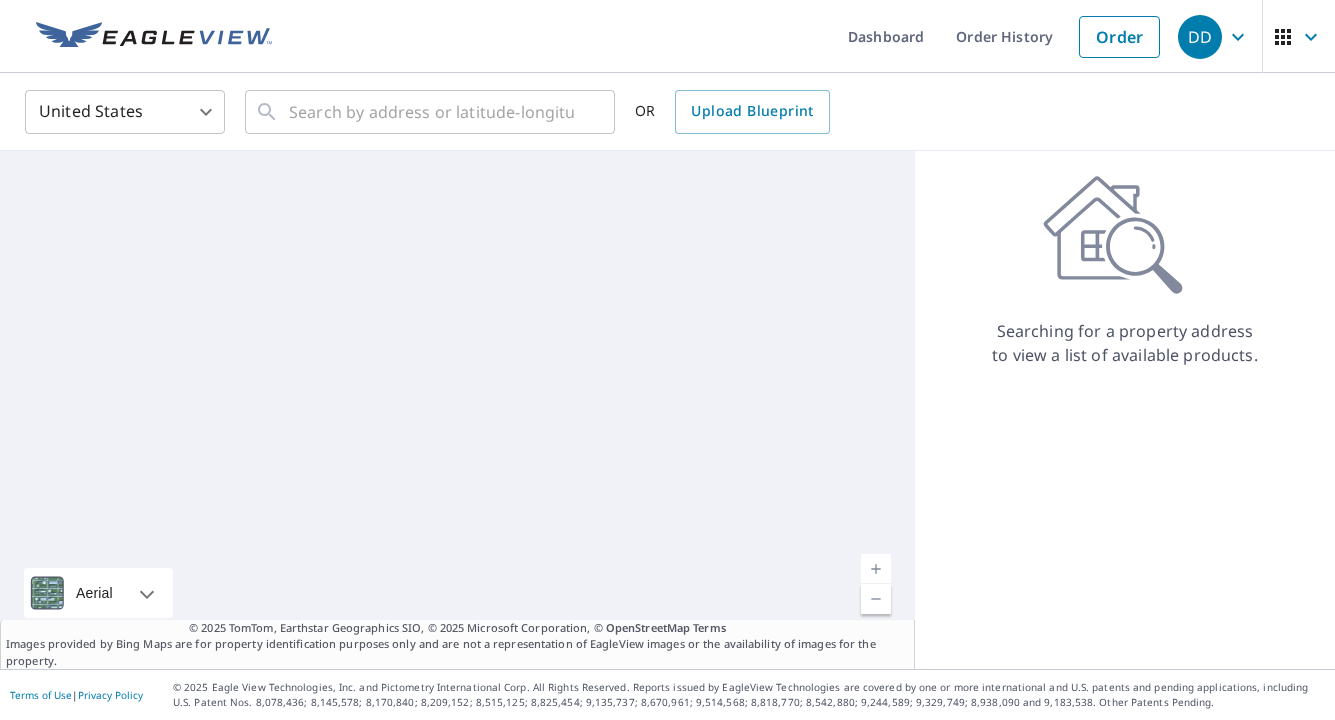 scroll, scrollTop: 0, scrollLeft: 0, axis: both 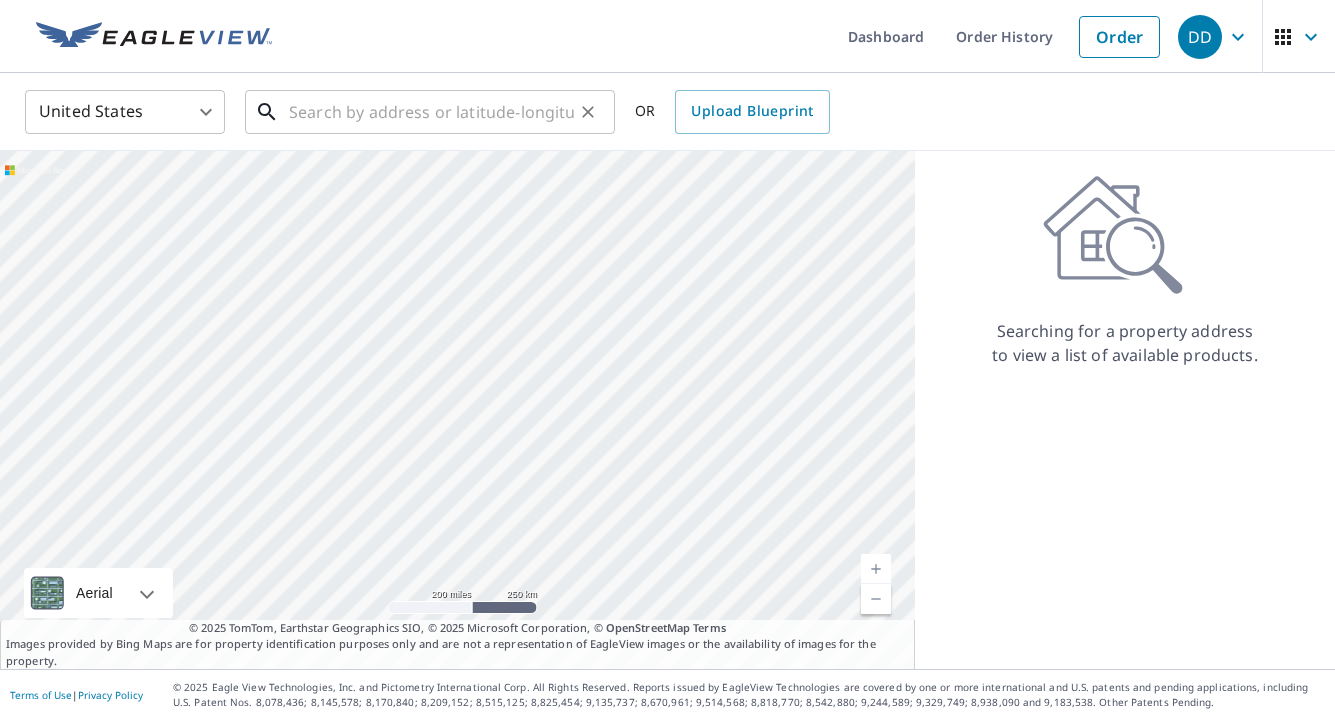 click at bounding box center (431, 112) 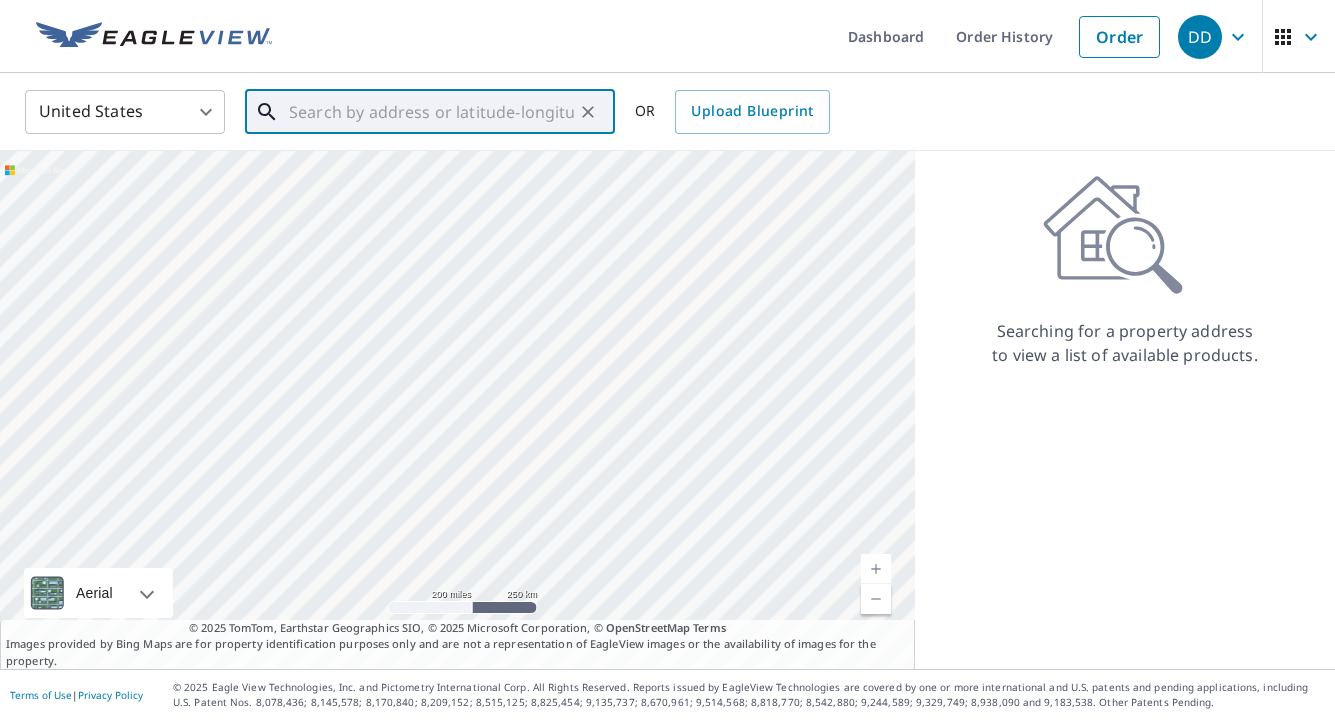paste on "[NUMBER] [STREET] [CITY], [STATE] [POSTAL_CODE]" 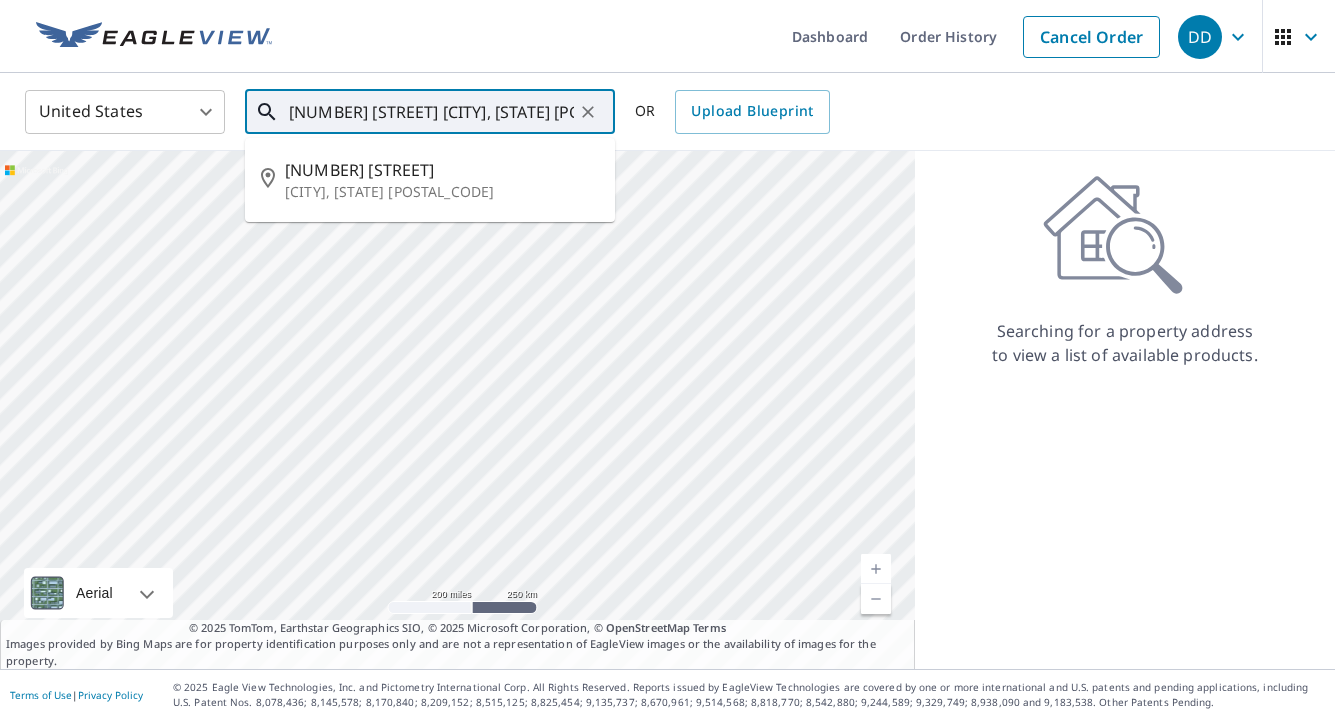 click on "[NUMBER] [STREET]" at bounding box center (442, 170) 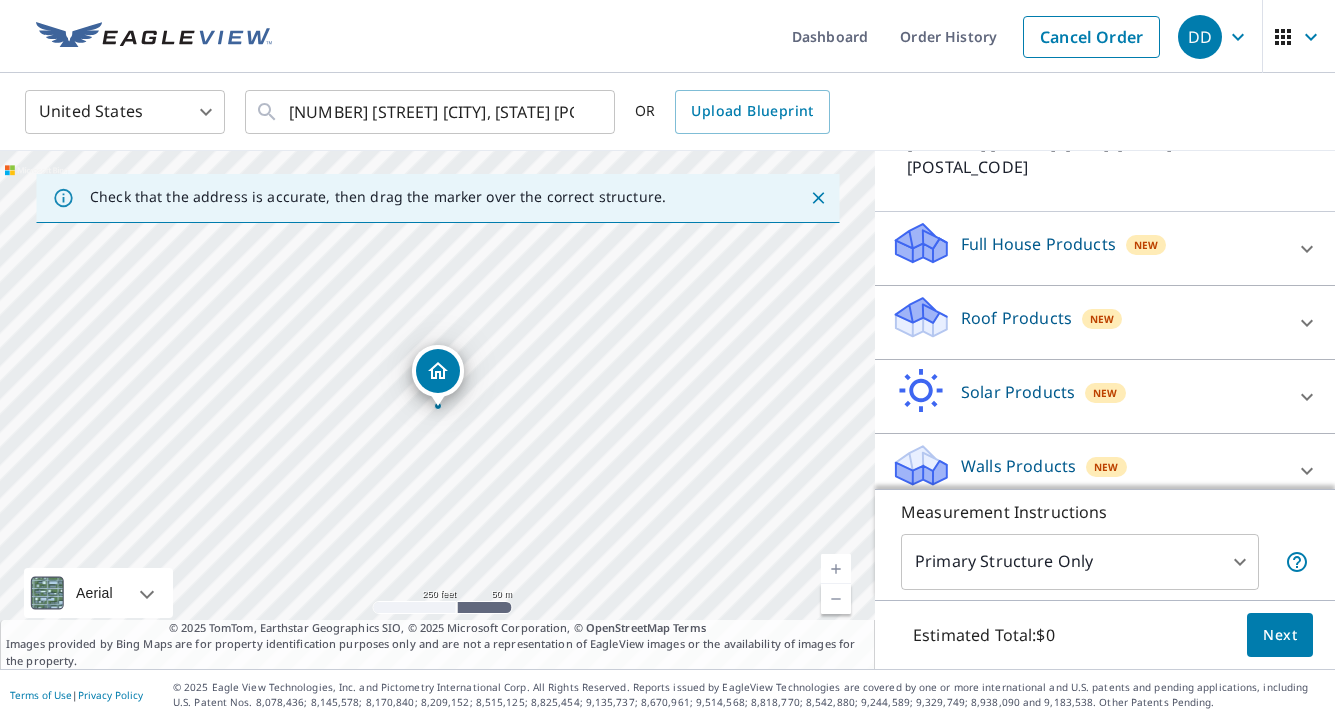 scroll, scrollTop: 165, scrollLeft: 0, axis: vertical 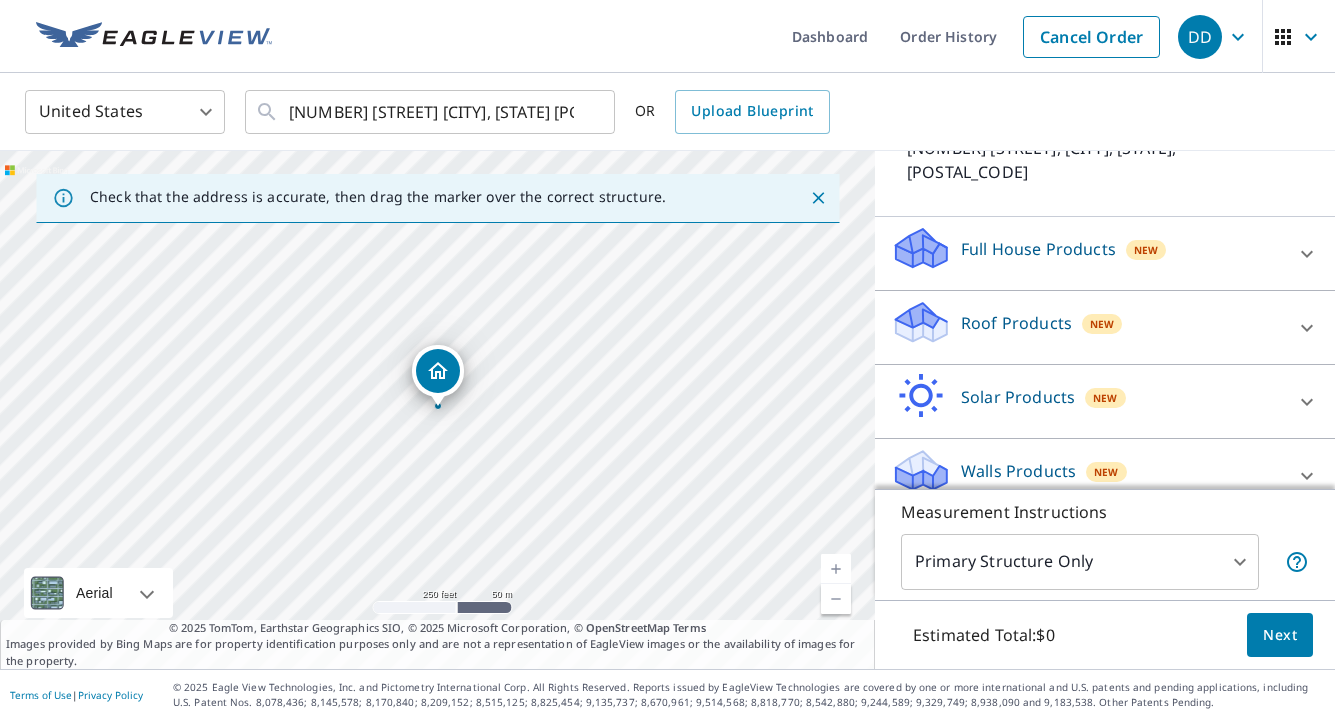 click on "Roof Products" at bounding box center (1016, 323) 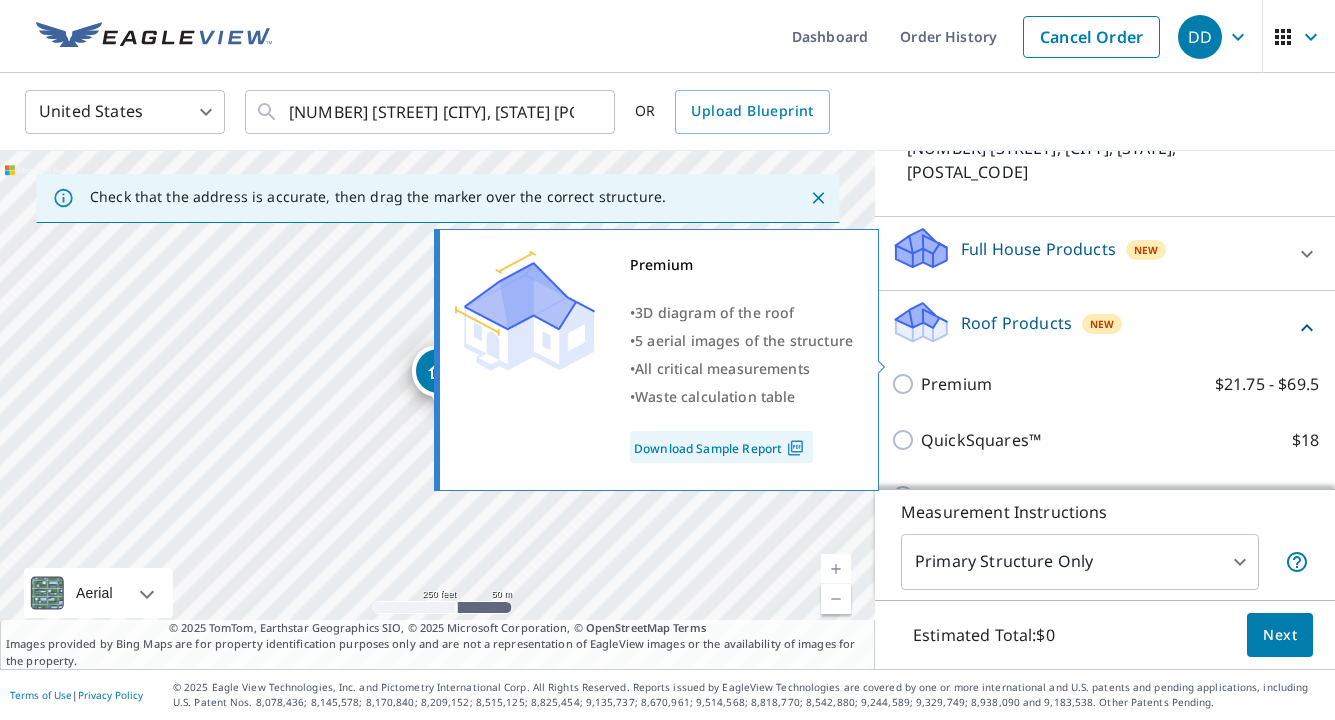click on "Premium" at bounding box center (956, 384) 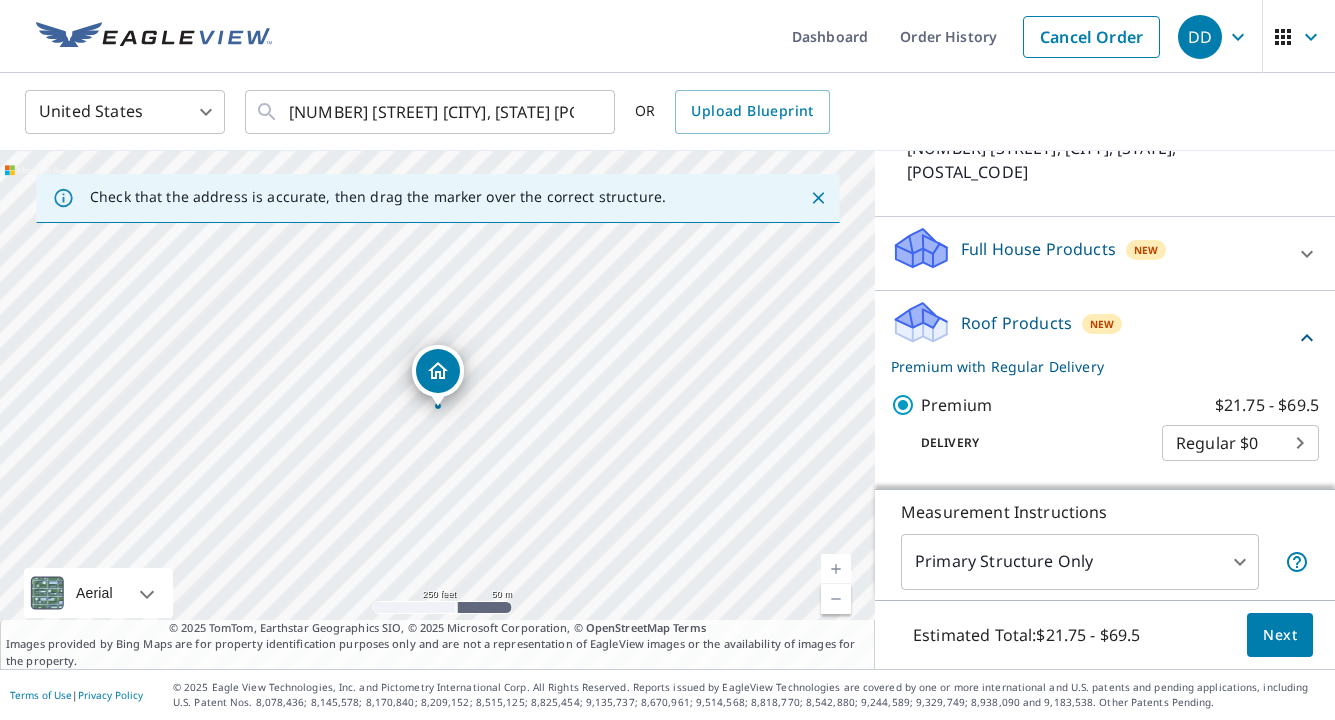 click on "Next" at bounding box center [1280, 635] 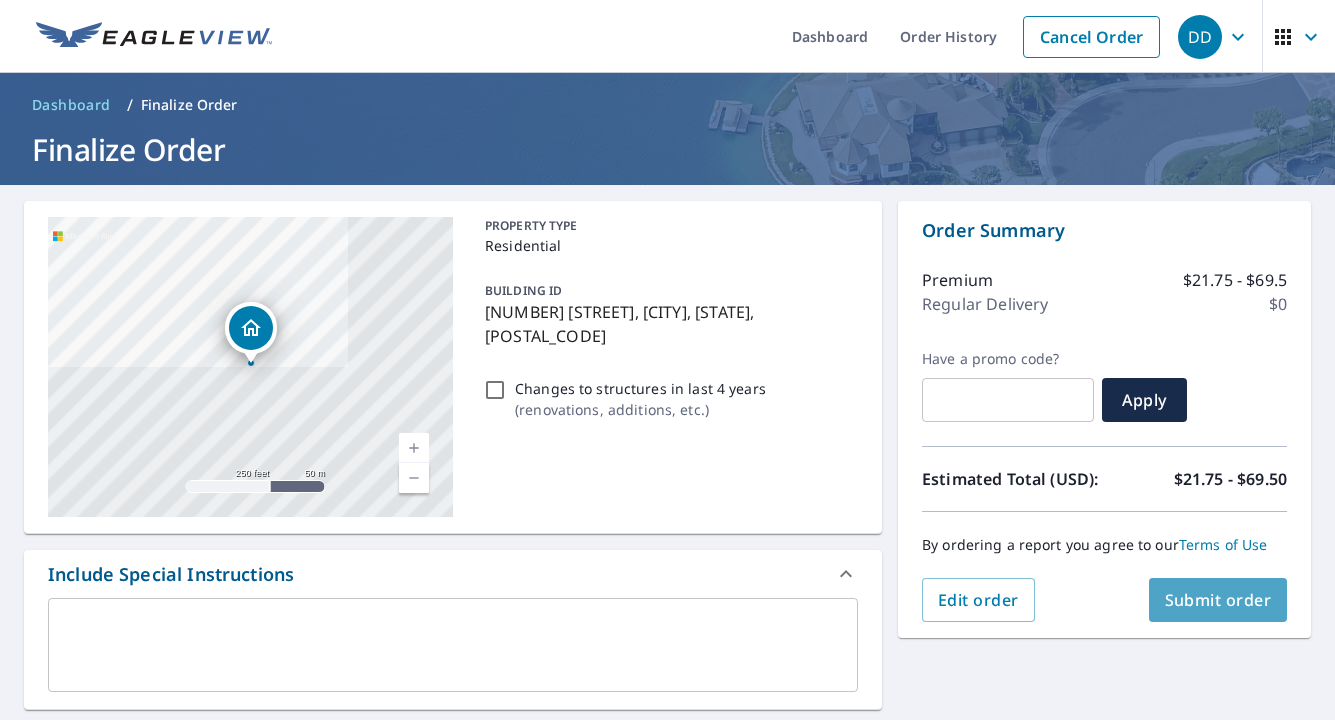 click on "Submit order" at bounding box center [1218, 600] 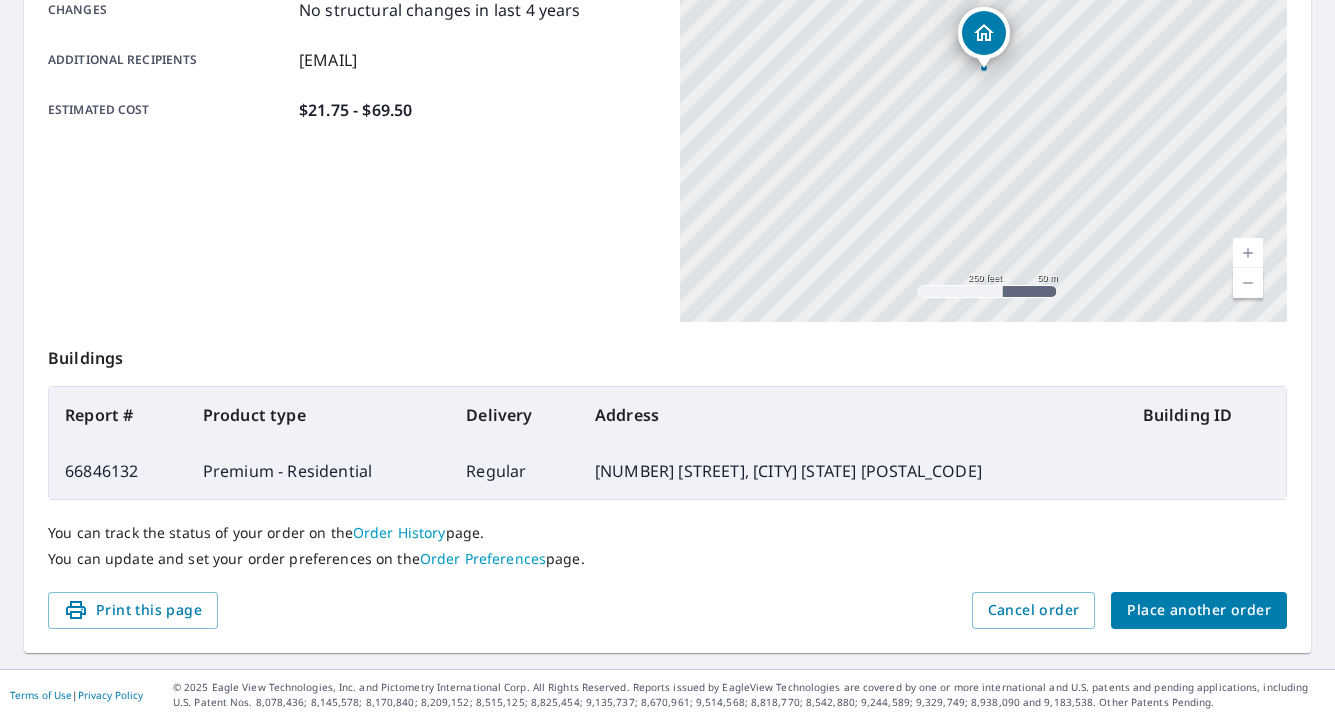 scroll, scrollTop: 456, scrollLeft: 0, axis: vertical 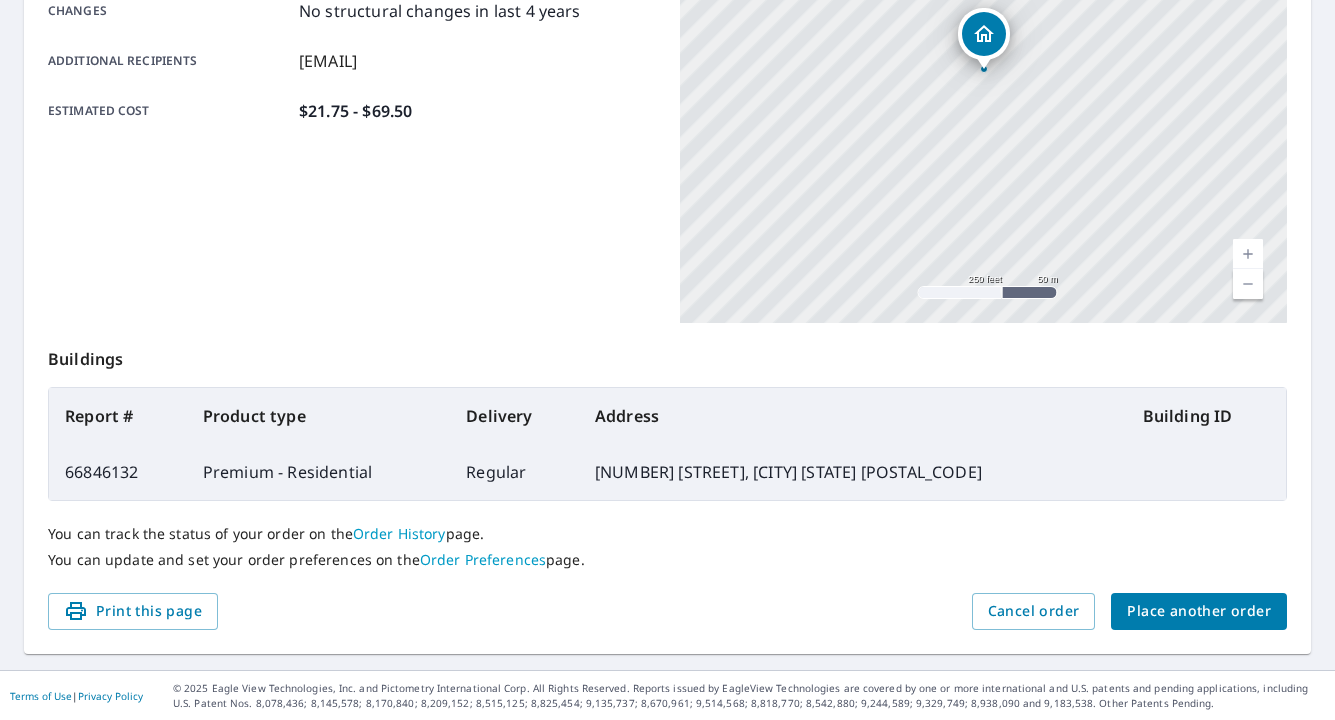 click on "Place another order" at bounding box center [1199, 611] 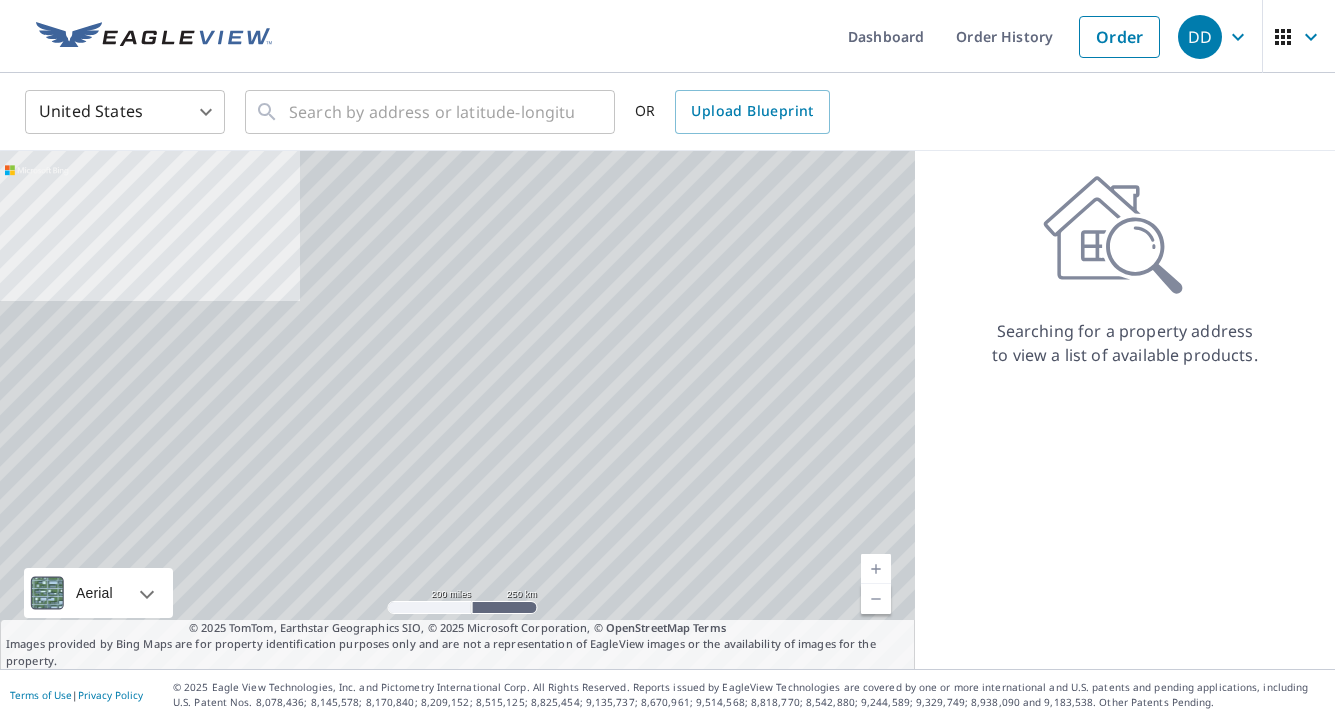 scroll, scrollTop: 0, scrollLeft: 0, axis: both 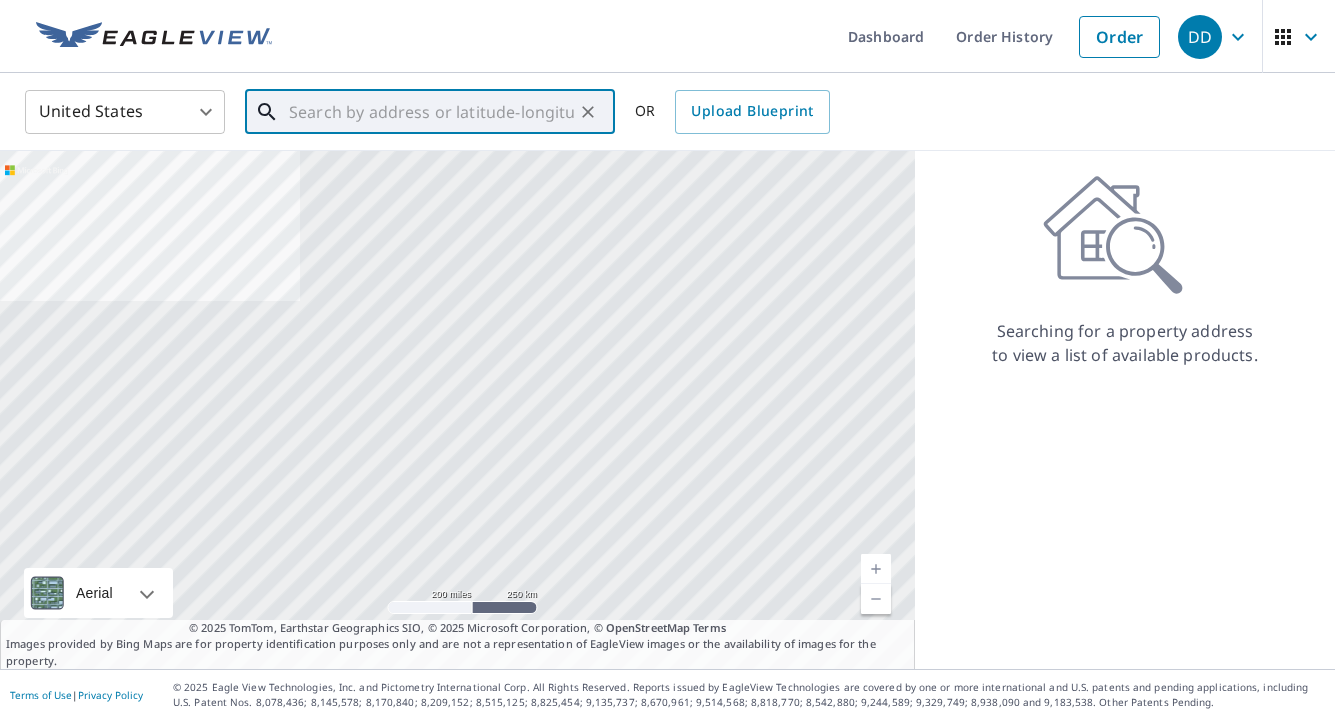 click at bounding box center (431, 112) 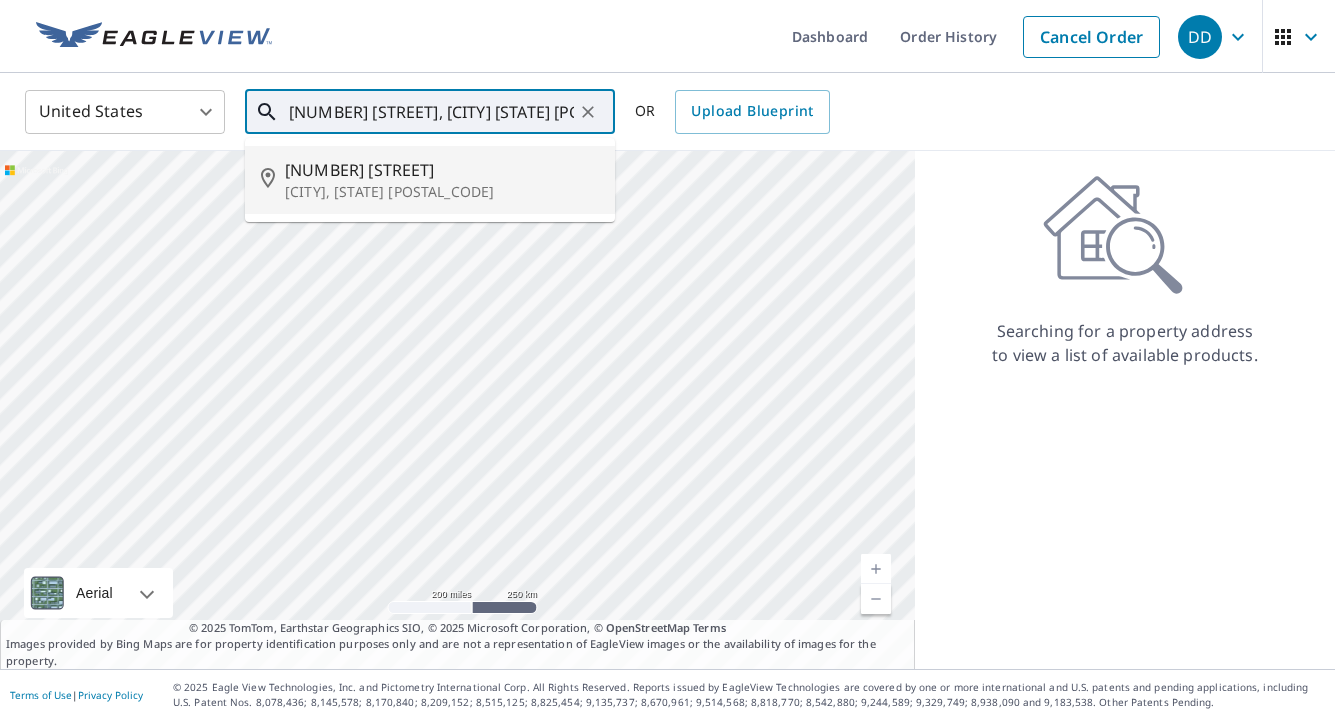 click on "[NUMBER] [STREET], [CITY] [STATE] [POSTAL_CODE]" at bounding box center [430, 180] 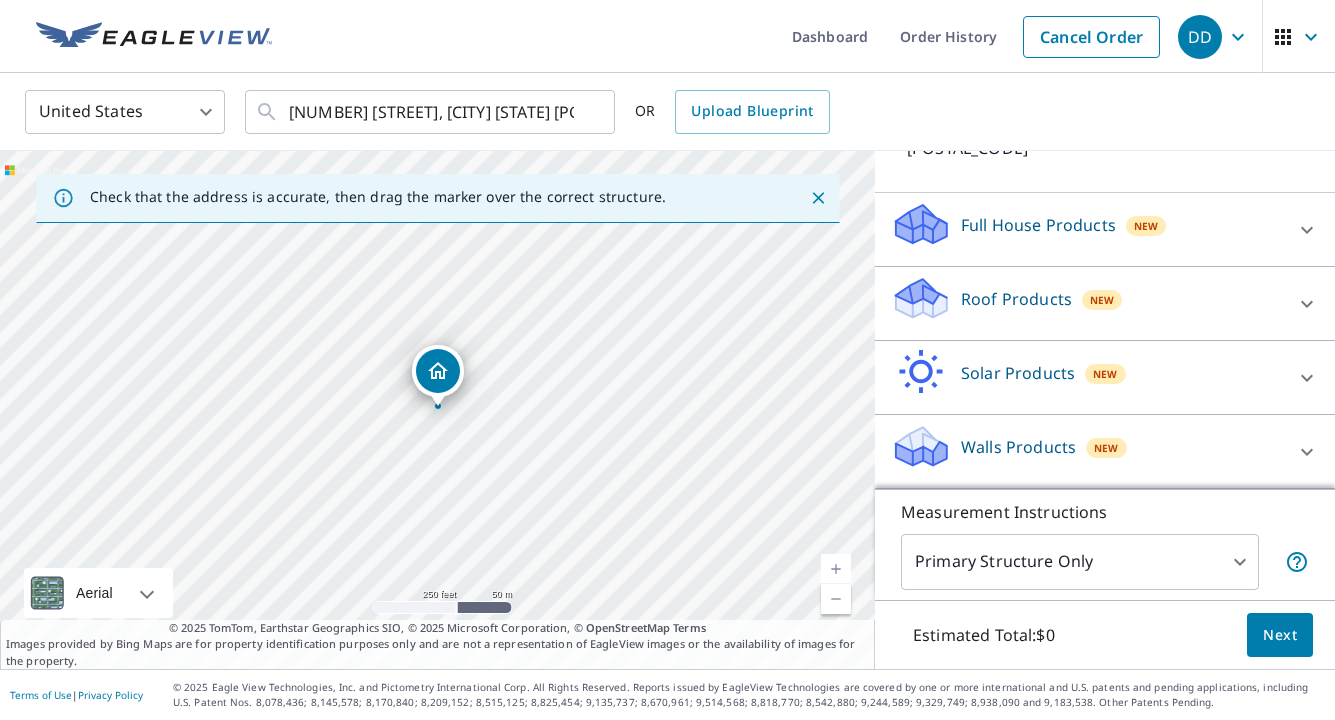 scroll, scrollTop: 189, scrollLeft: 0, axis: vertical 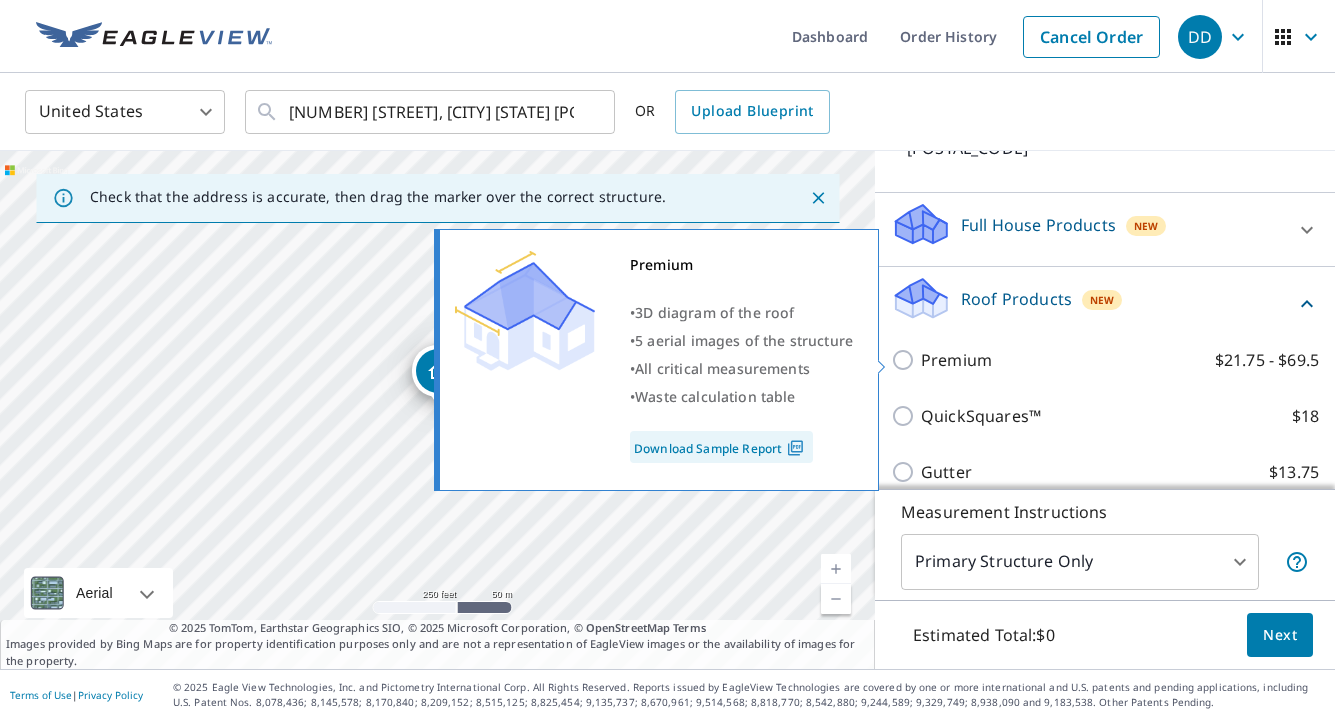 click on "Premium" at bounding box center [956, 360] 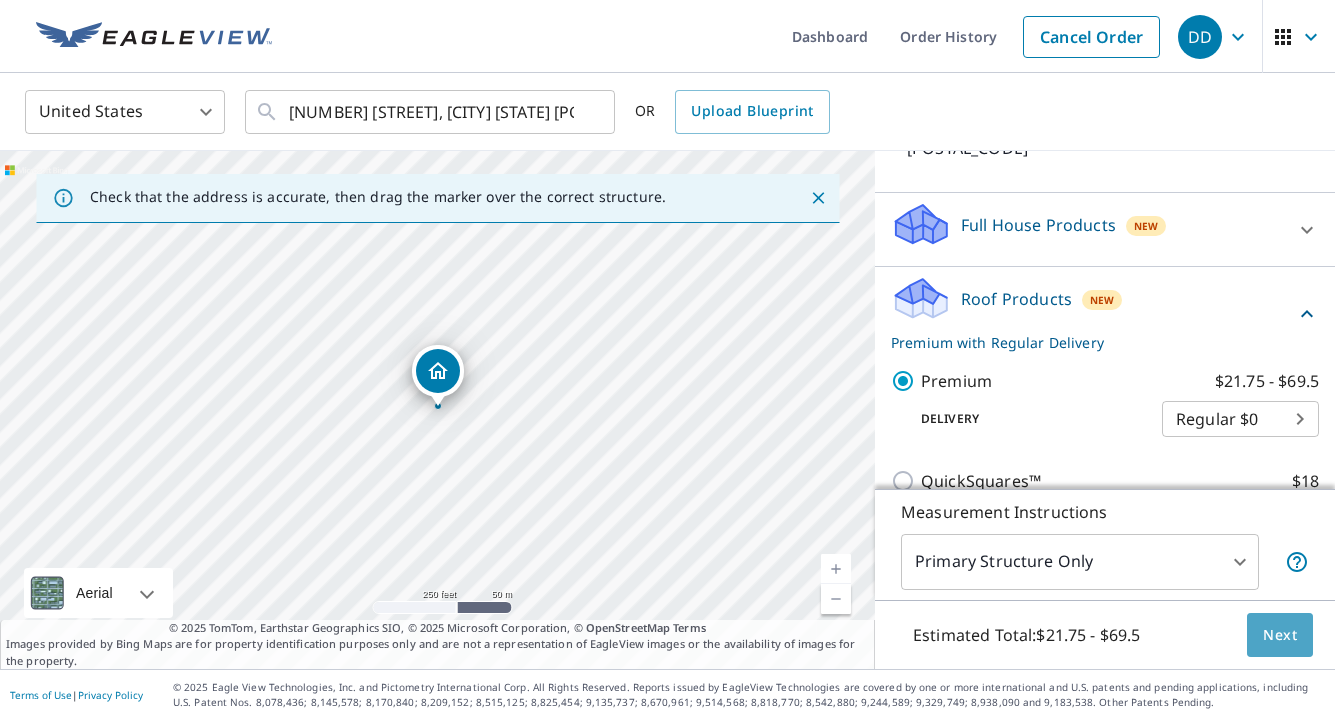 click on "Next" at bounding box center (1280, 635) 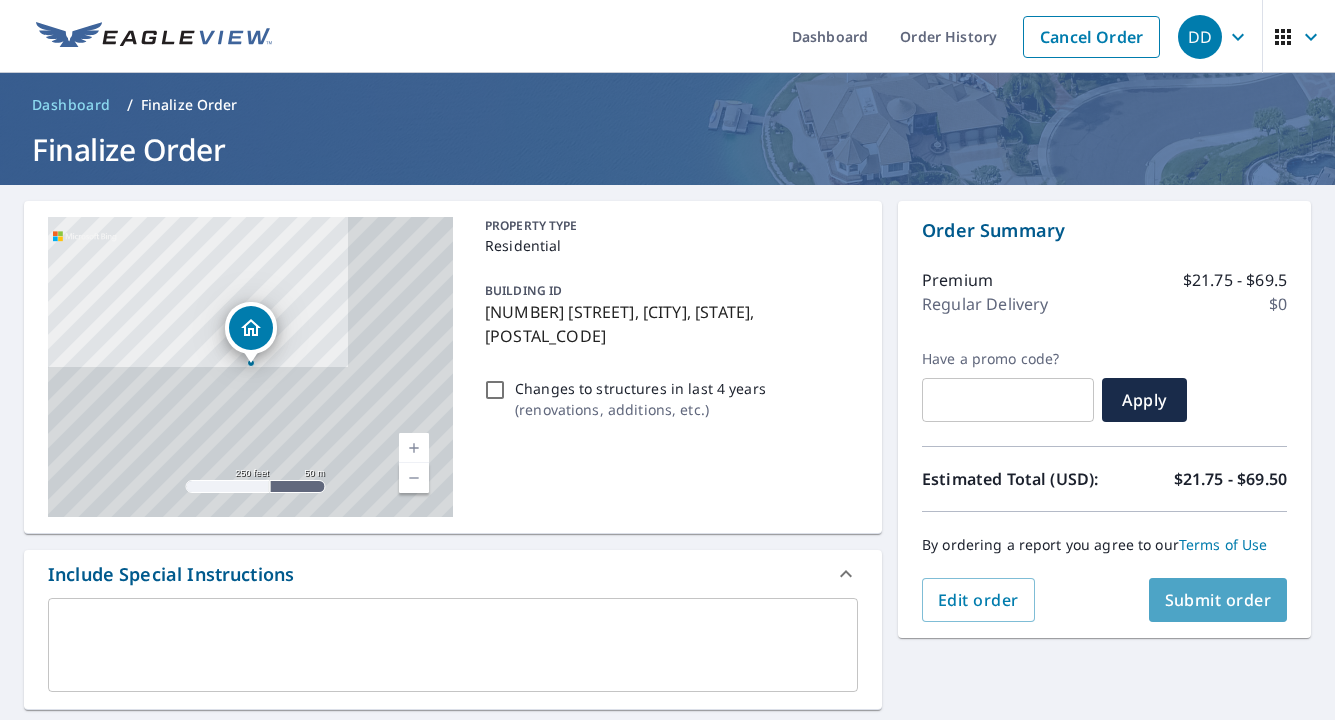 click on "Submit order" at bounding box center (1218, 600) 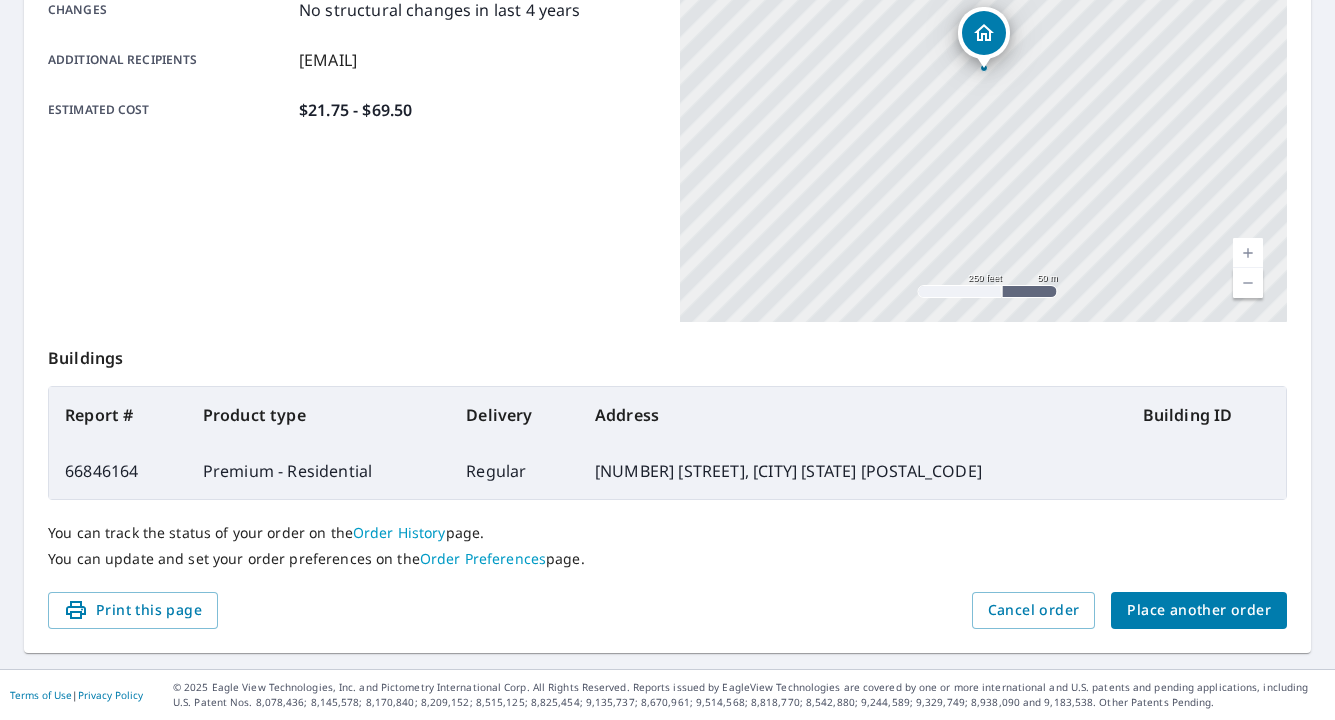 scroll, scrollTop: 456, scrollLeft: 0, axis: vertical 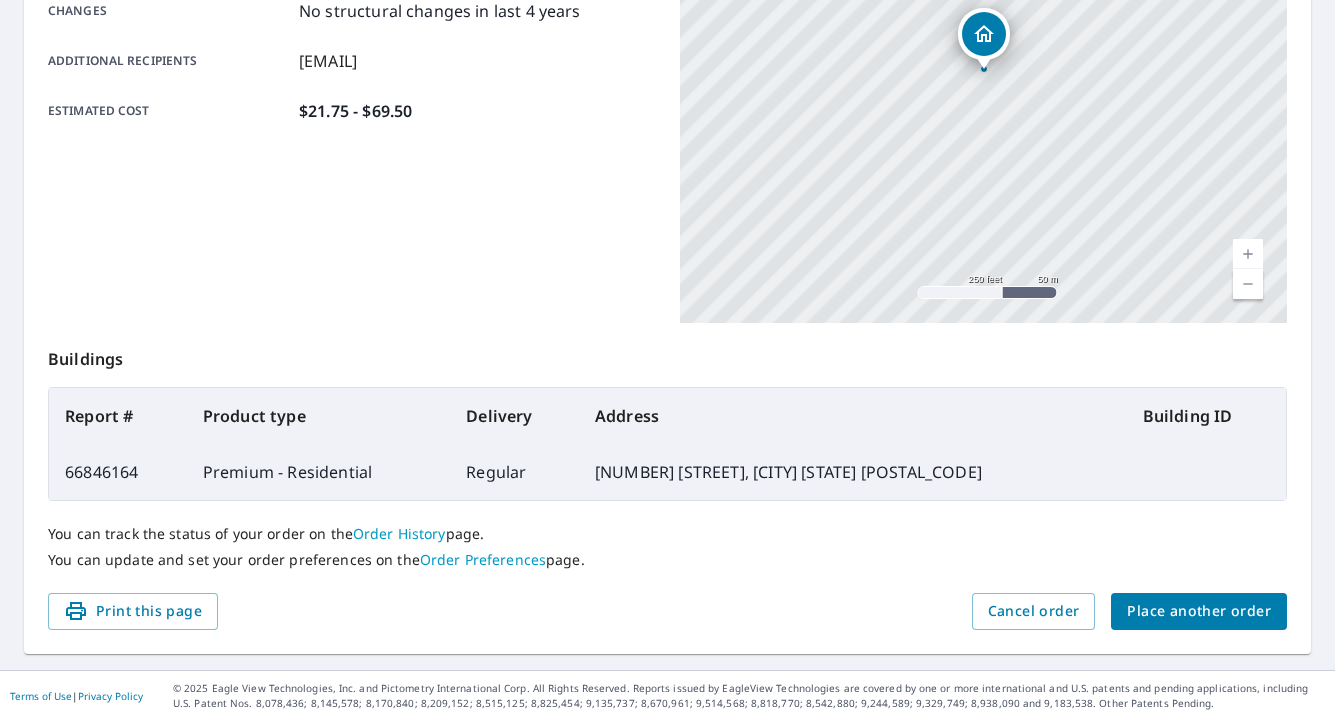 click on "Place another order" at bounding box center [1199, 611] 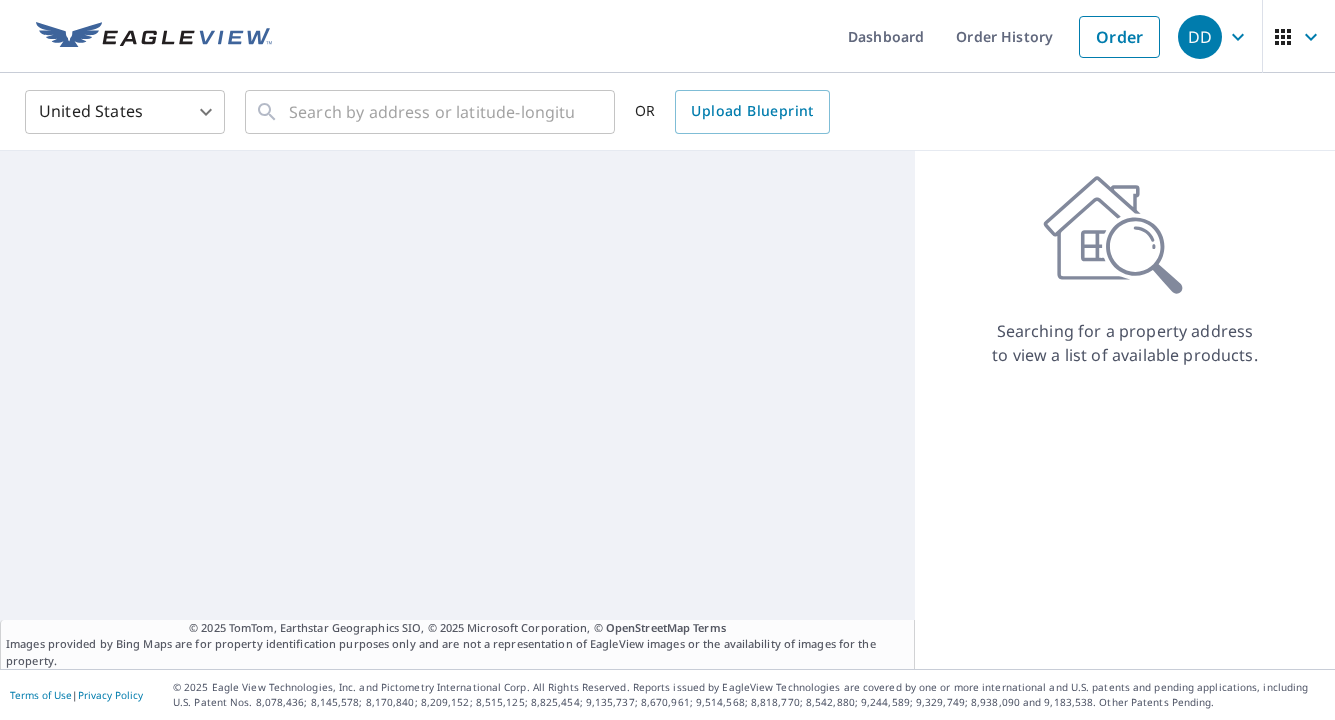 scroll, scrollTop: 0, scrollLeft: 0, axis: both 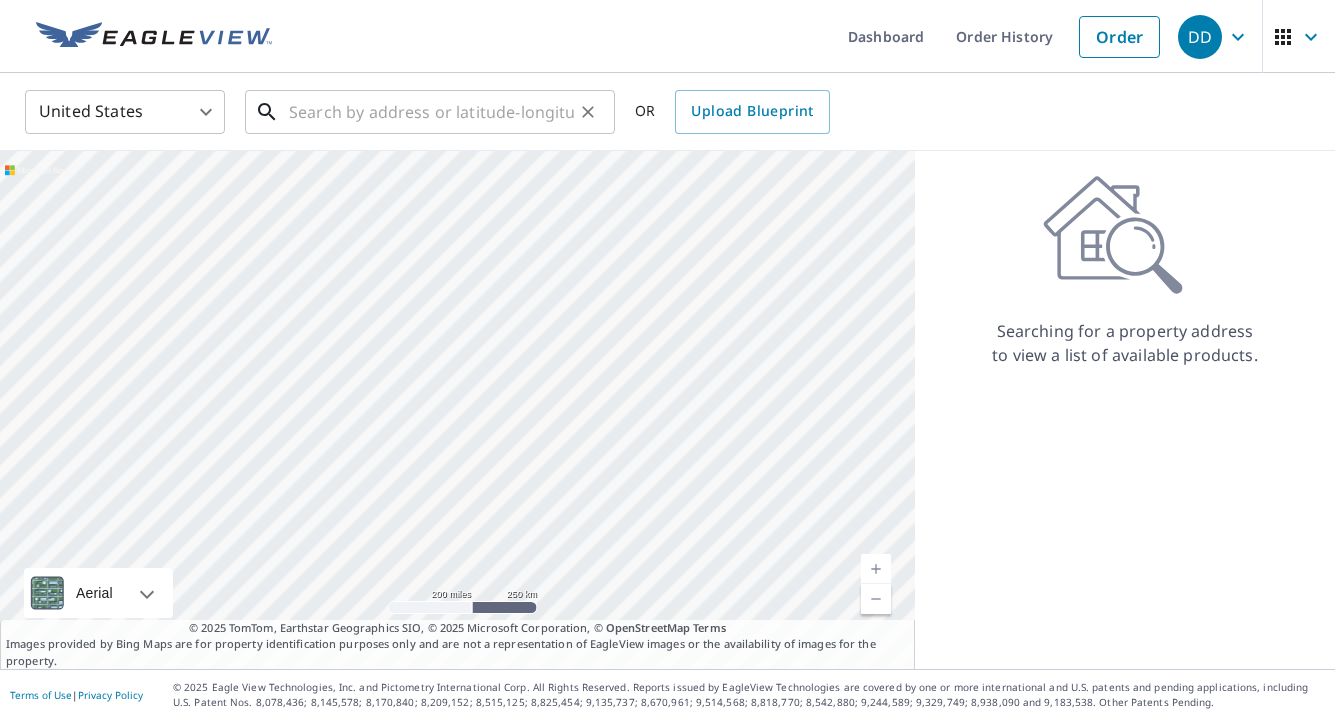 click at bounding box center (431, 112) 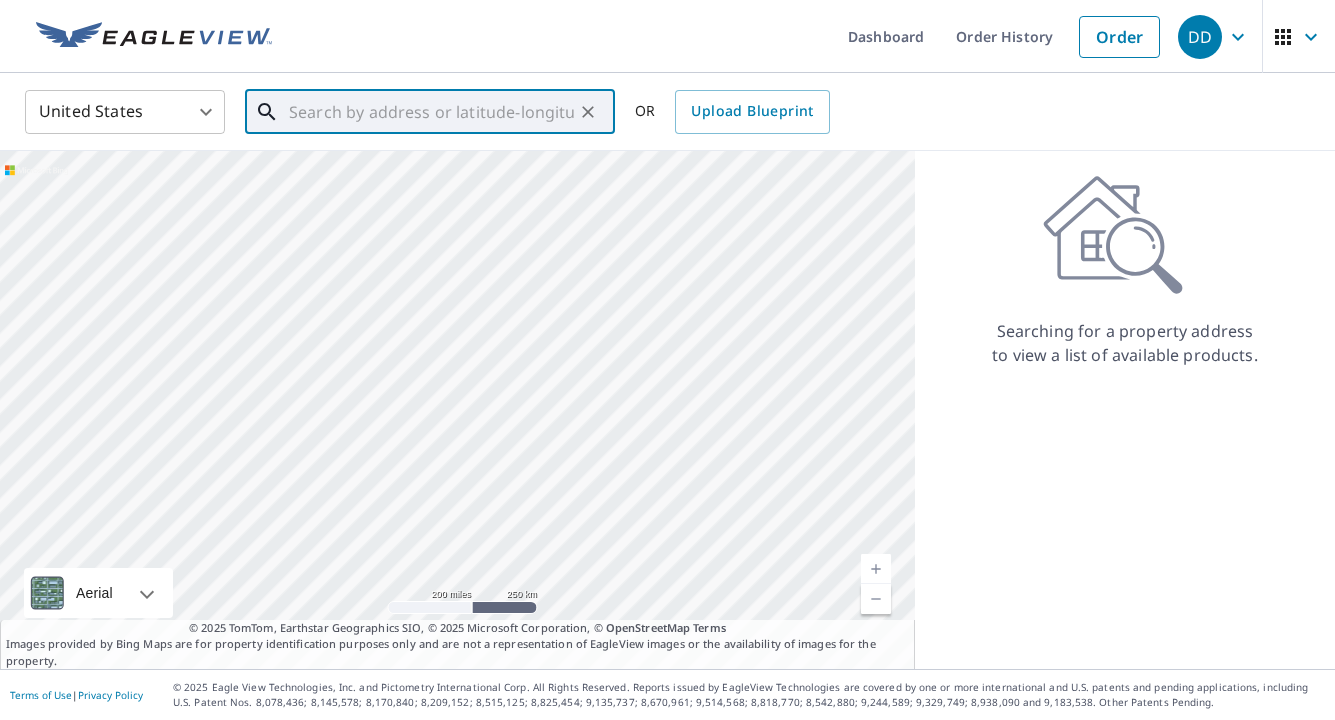 paste on "[NUMBER] [STREET] [CITY], [STATE] [POSTAL_CODE]" 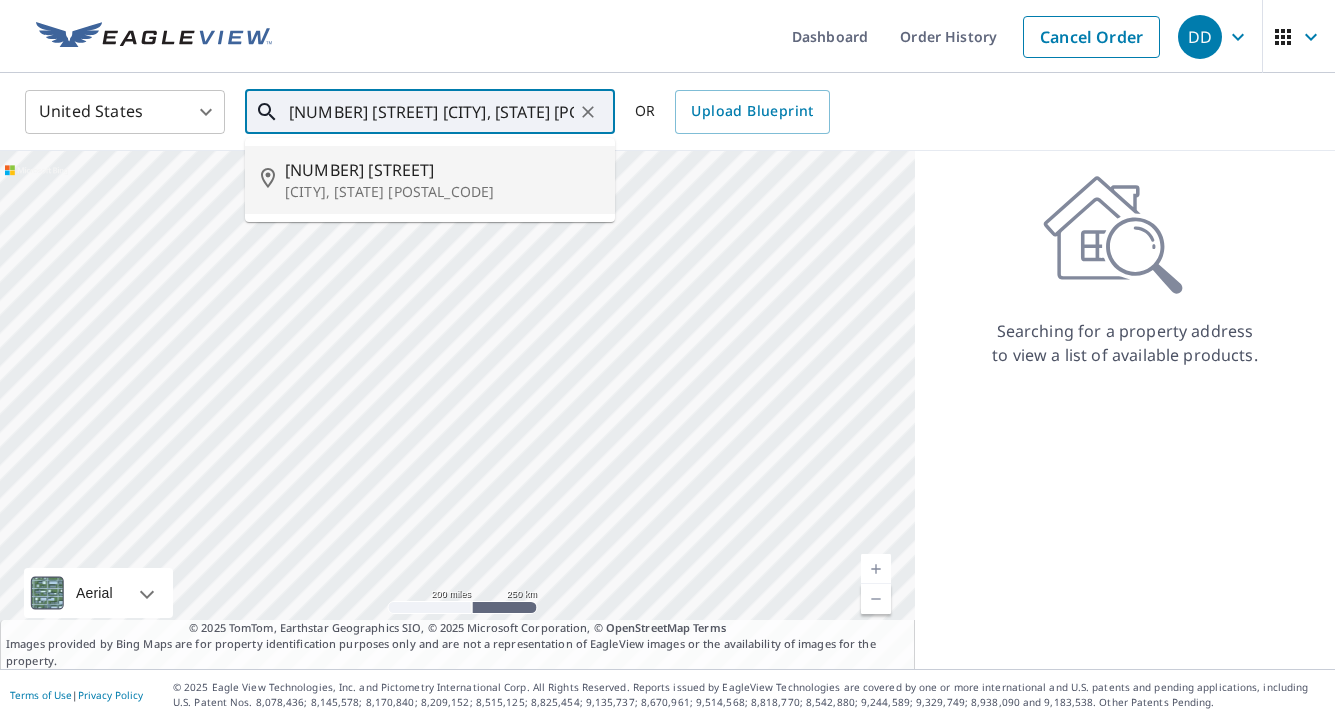 click on "[CITY], [STATE] [POSTAL_CODE]" at bounding box center (442, 192) 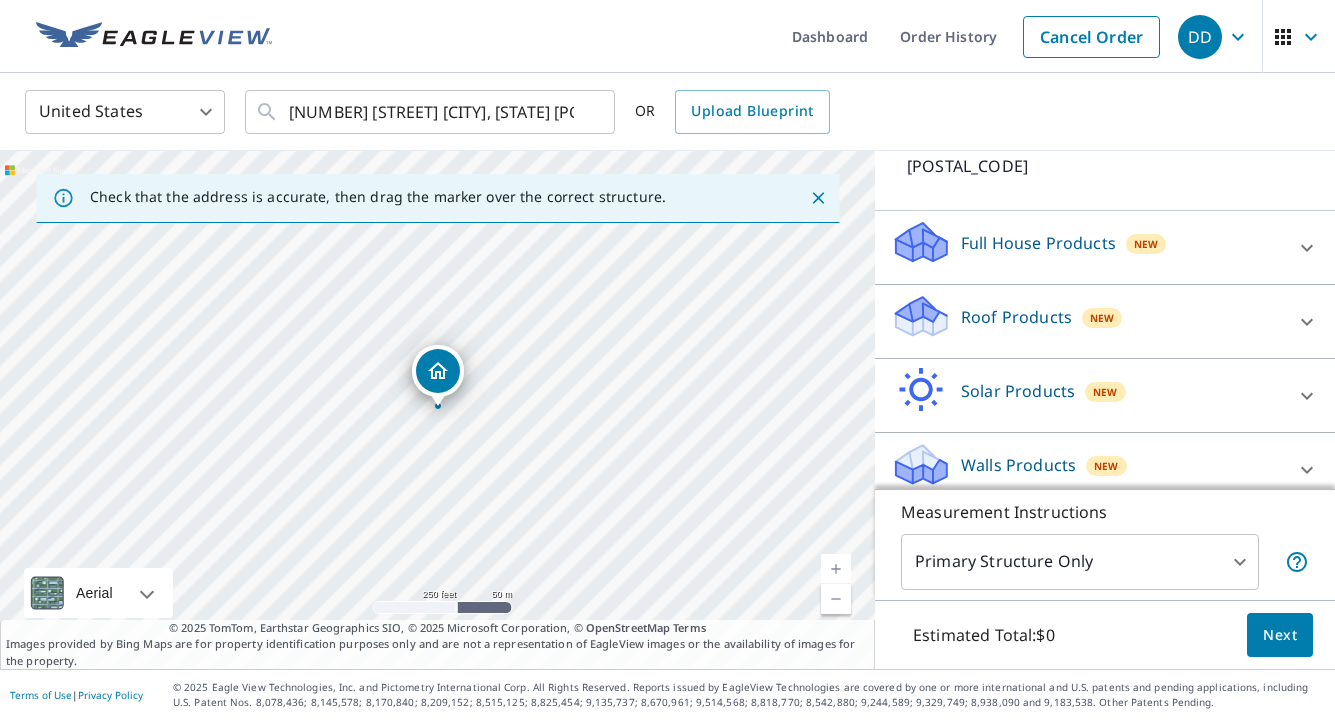 scroll, scrollTop: 165, scrollLeft: 0, axis: vertical 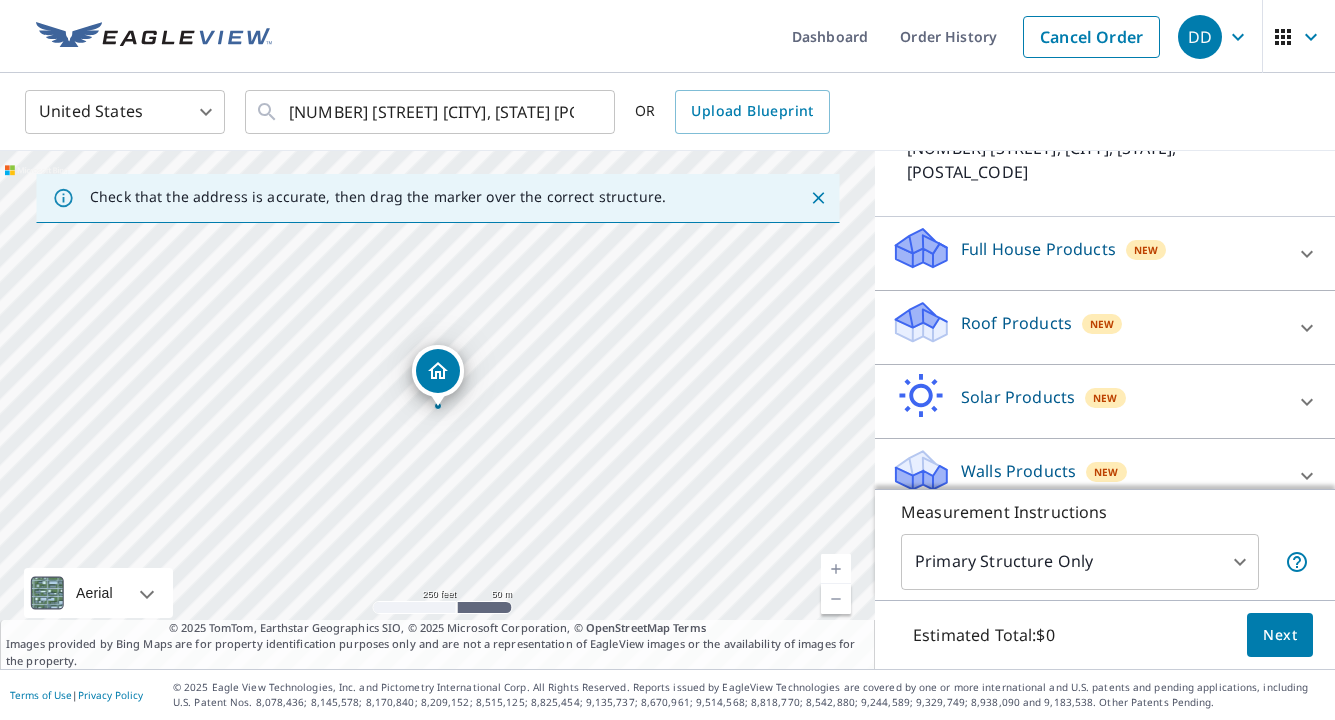 click on "Roof Products" at bounding box center (1016, 323) 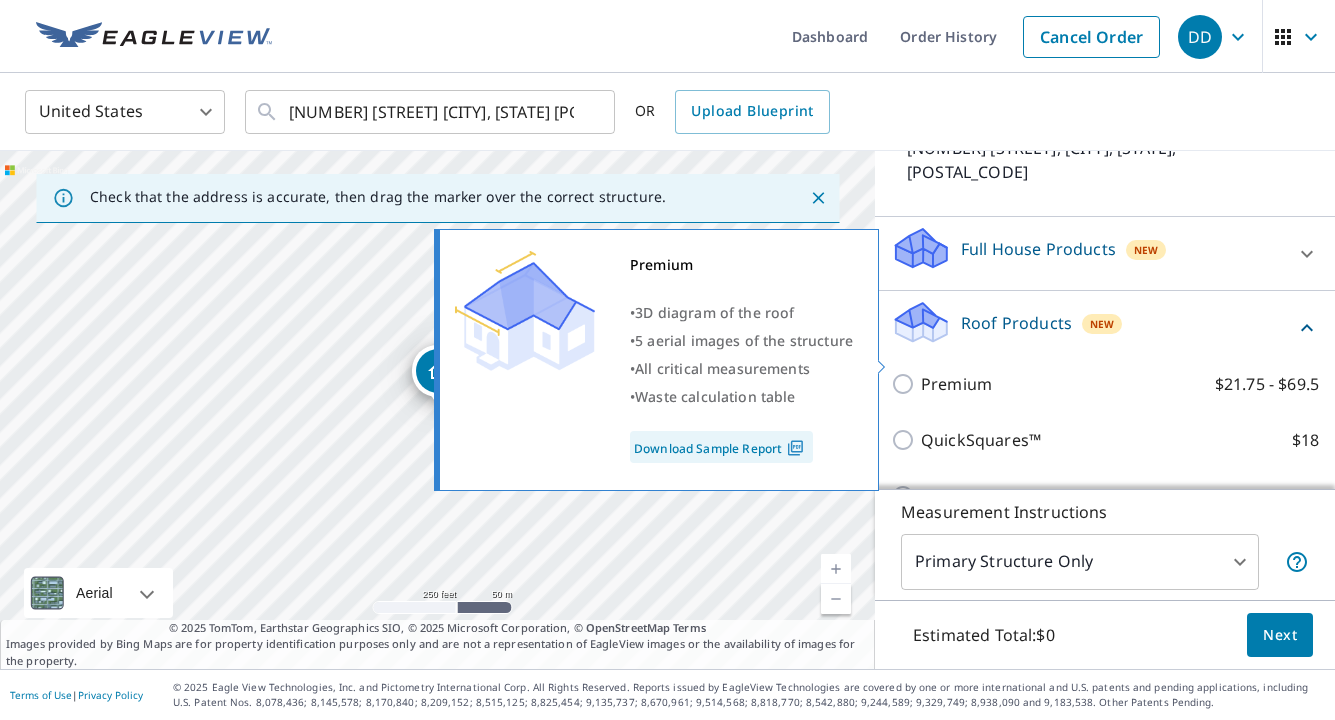 click on "Premium" at bounding box center [956, 384] 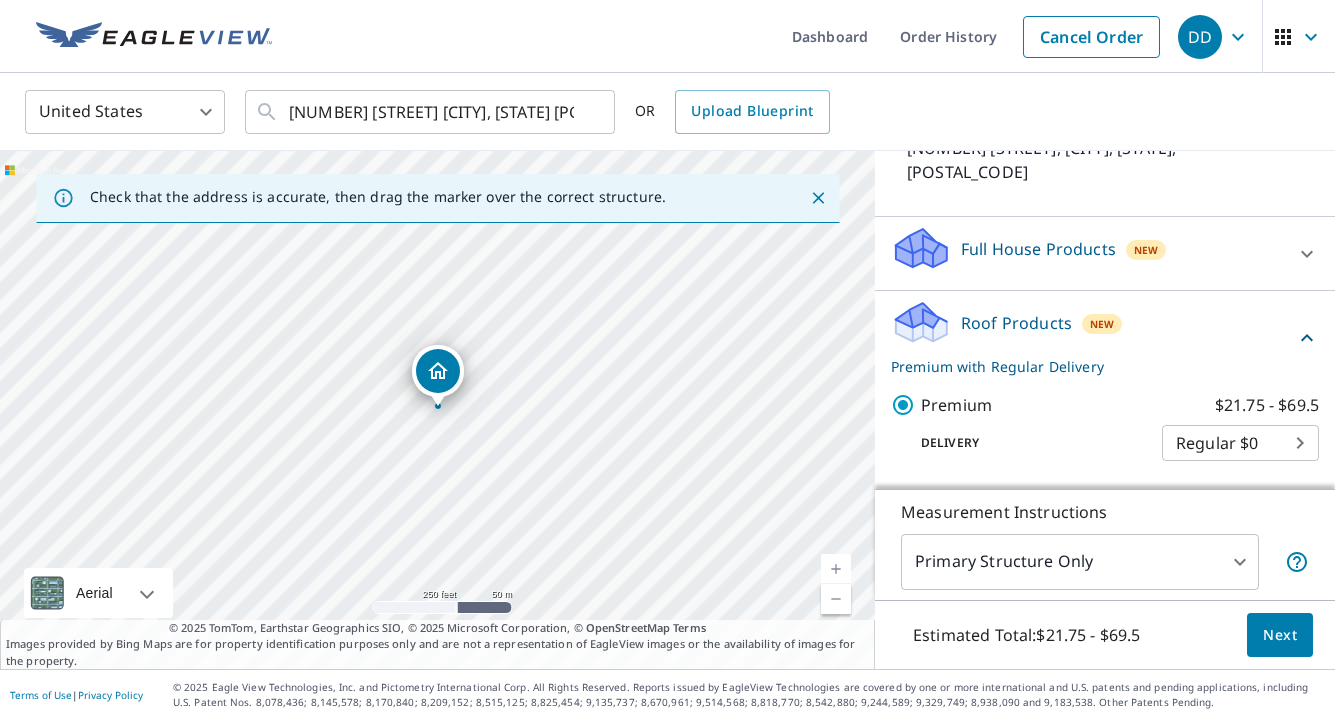click on "Next" at bounding box center [1280, 635] 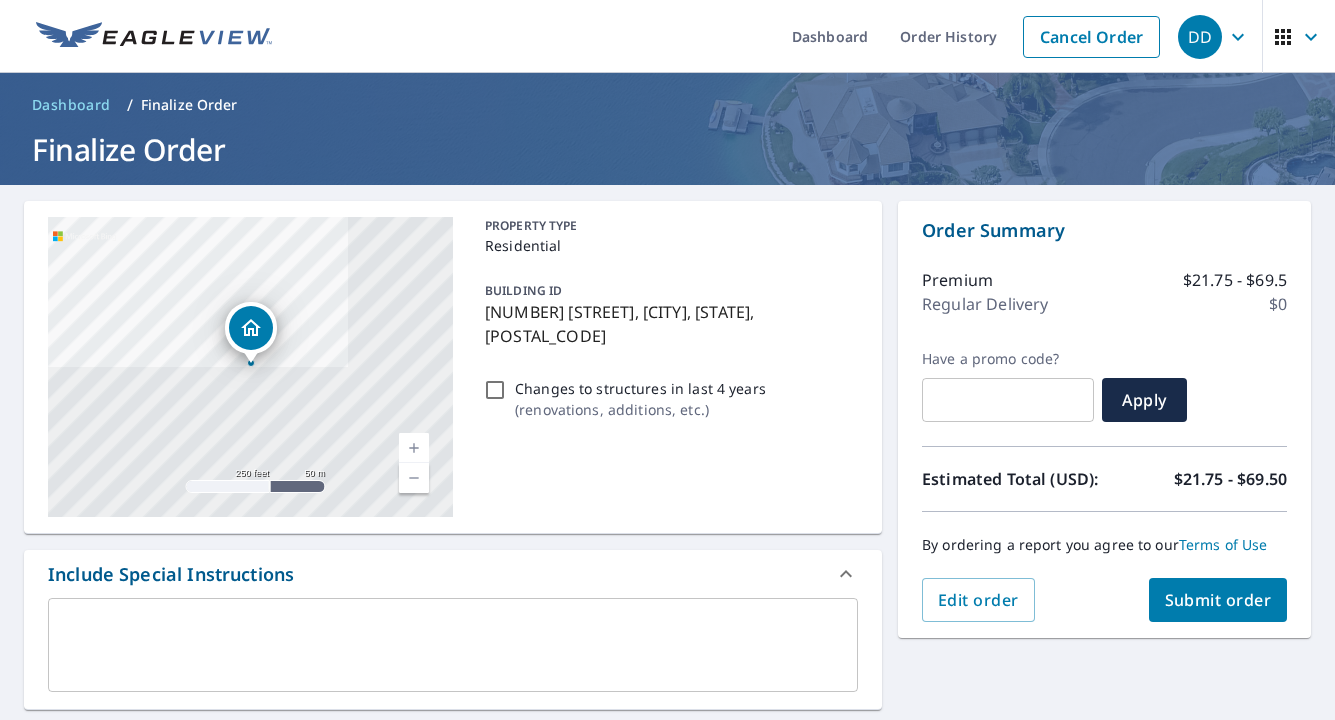 click on "Submit order" at bounding box center (1218, 600) 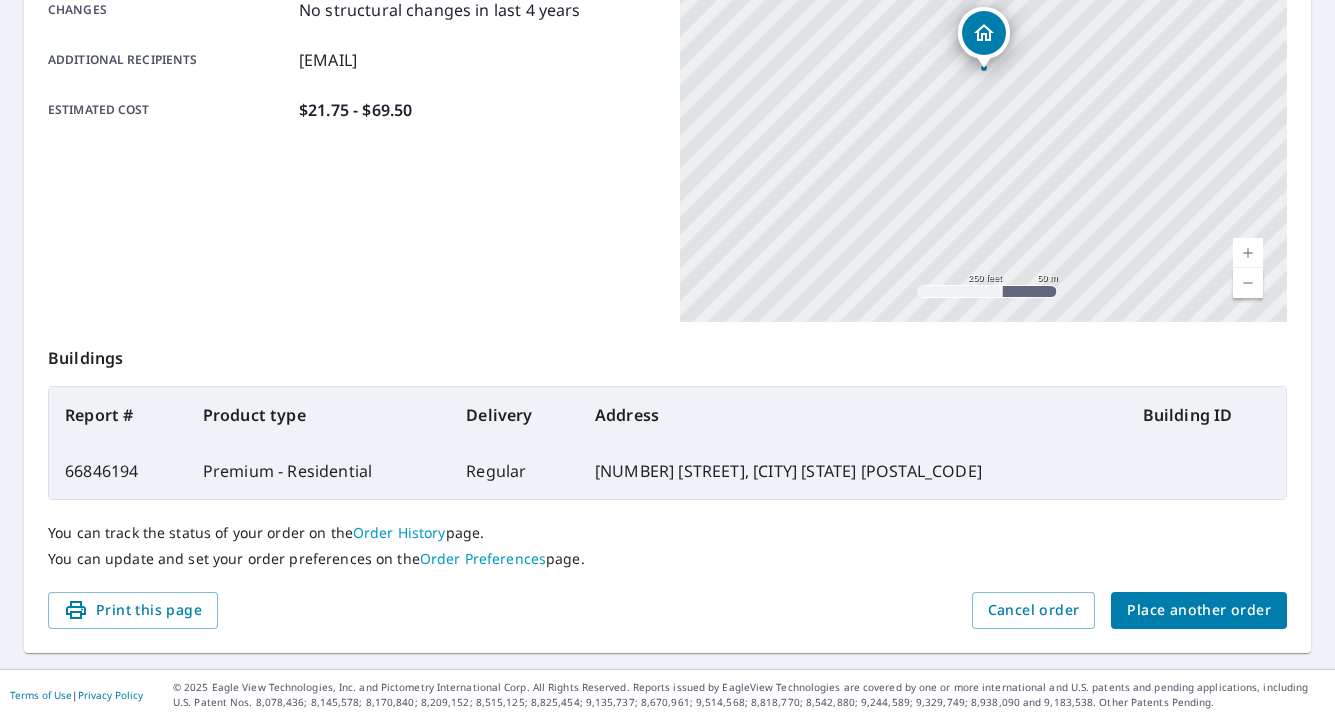 scroll, scrollTop: 456, scrollLeft: 0, axis: vertical 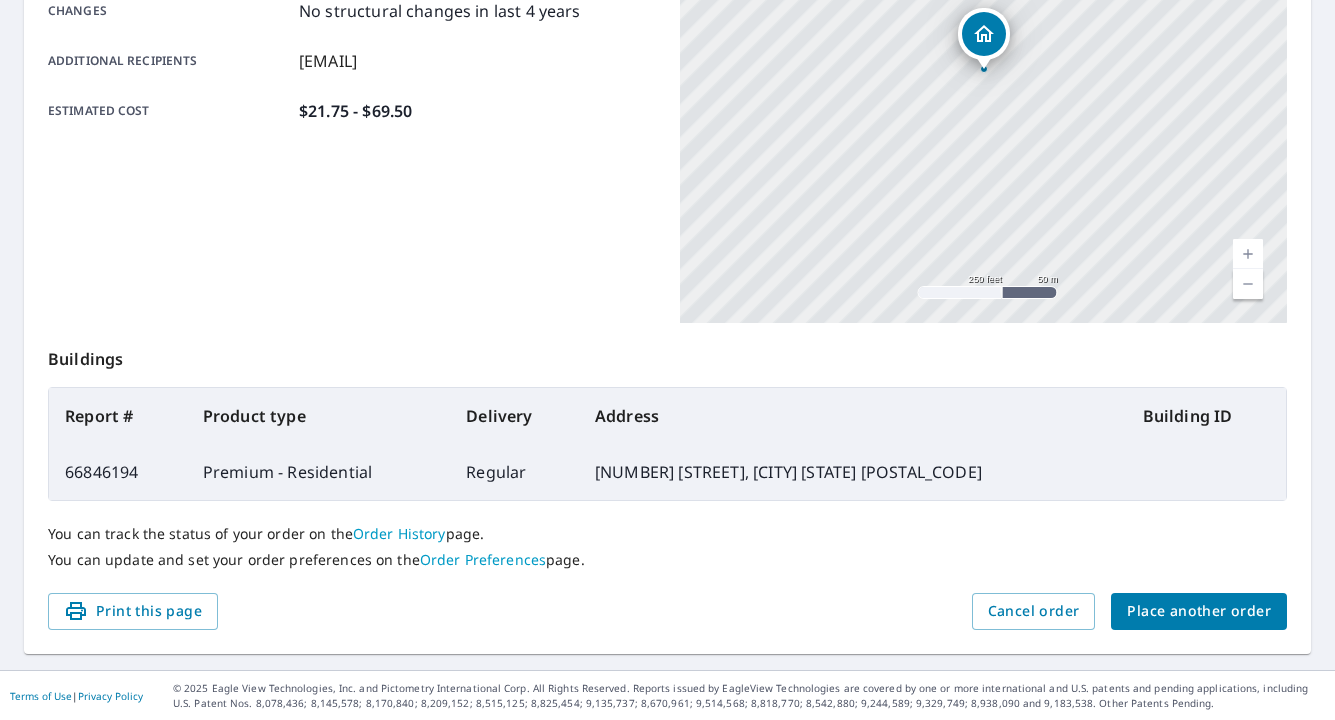 click on "Order details Product type Premium - Residential Delivery method Regular Delivery by [DATE] [TIME] PT (Friday) Structure Primary Structure Only Changes No structural changes in last 4 years Additional recipients [EMAIL] Estimated cost $21.75  -  $69.50 [NUMBER] [STREET] [CITY], [STATE] [POSTAL_CODE] Aerial Road A standard road map Aerial A detailed look from above Labels Labels 250 feet 50 m © 2025 TomTom, © Vexcel Imaging, © 2025 Microsoft Corporation,  © OpenStreetMap Terms Buildings Report # Product type Delivery Address Building ID 66846194 Premium - Residential Regular [NUMBER] [STREET], [CITY] [STATE] [POSTAL_CODE] You can track the status of your order on the  Order History  page. You can update and set your order preferences on the  Order Preferences  page. Print this page Cancel order Place another order" at bounding box center [667, 199] 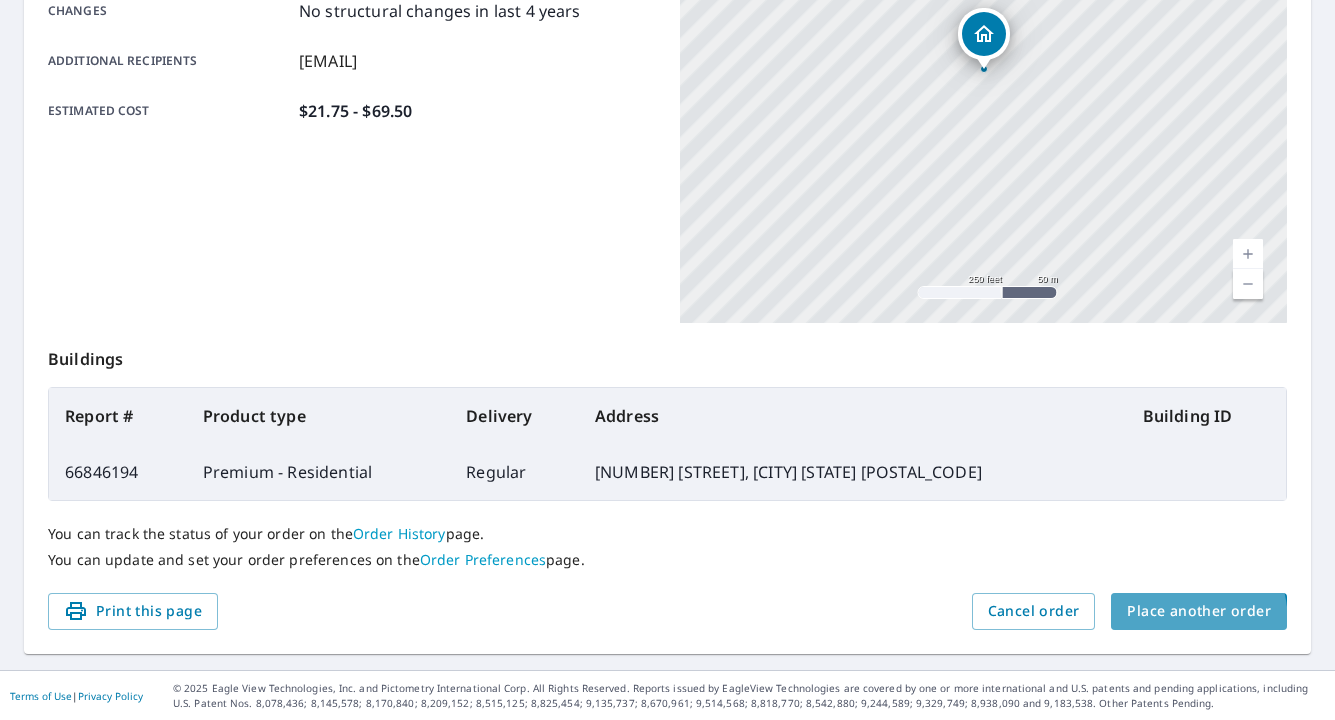 click on "Place another order" at bounding box center [1199, 611] 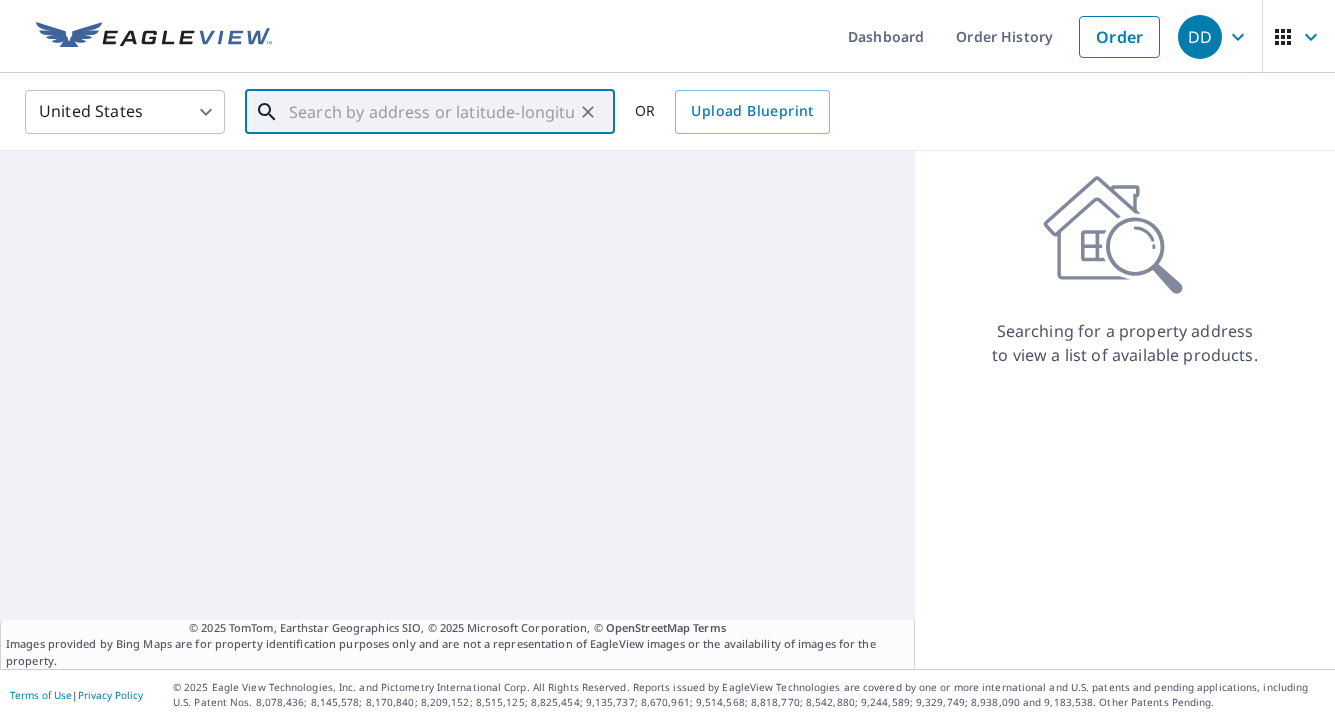 click on "​" at bounding box center [430, 112] 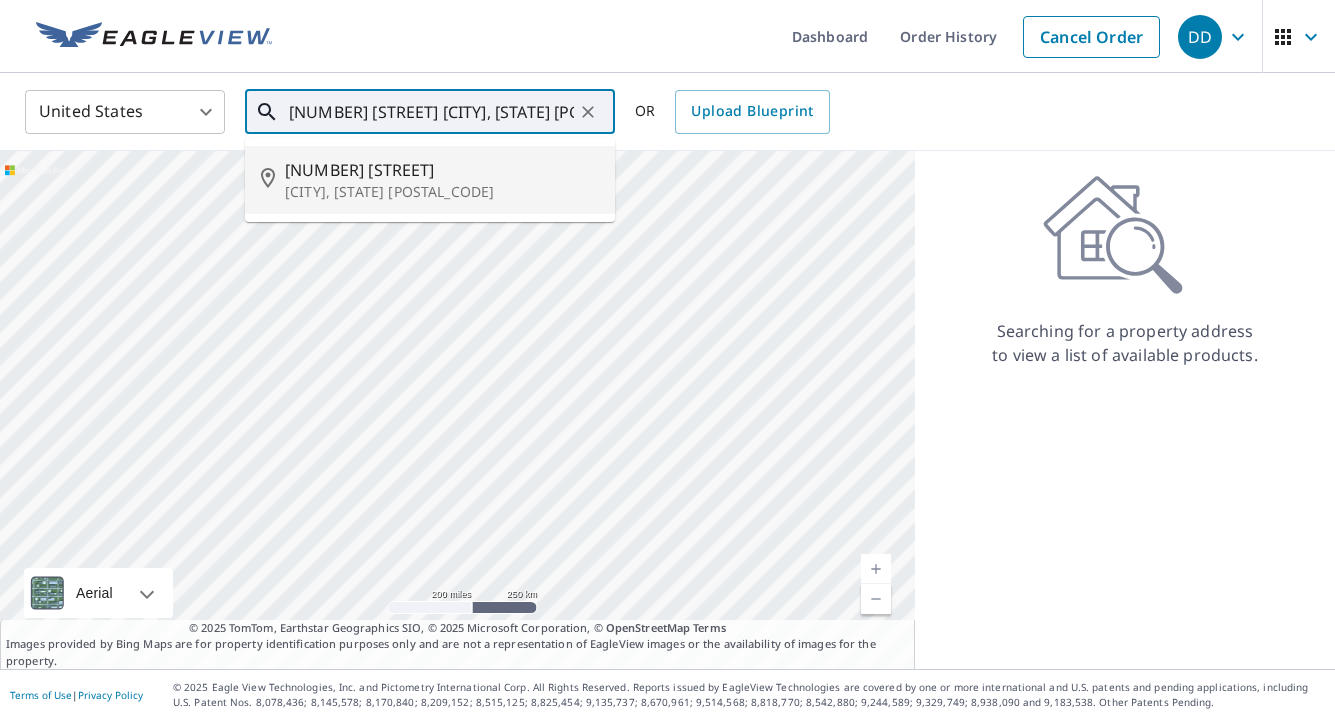 click on "[NUMBER] [STREET]" at bounding box center (442, 170) 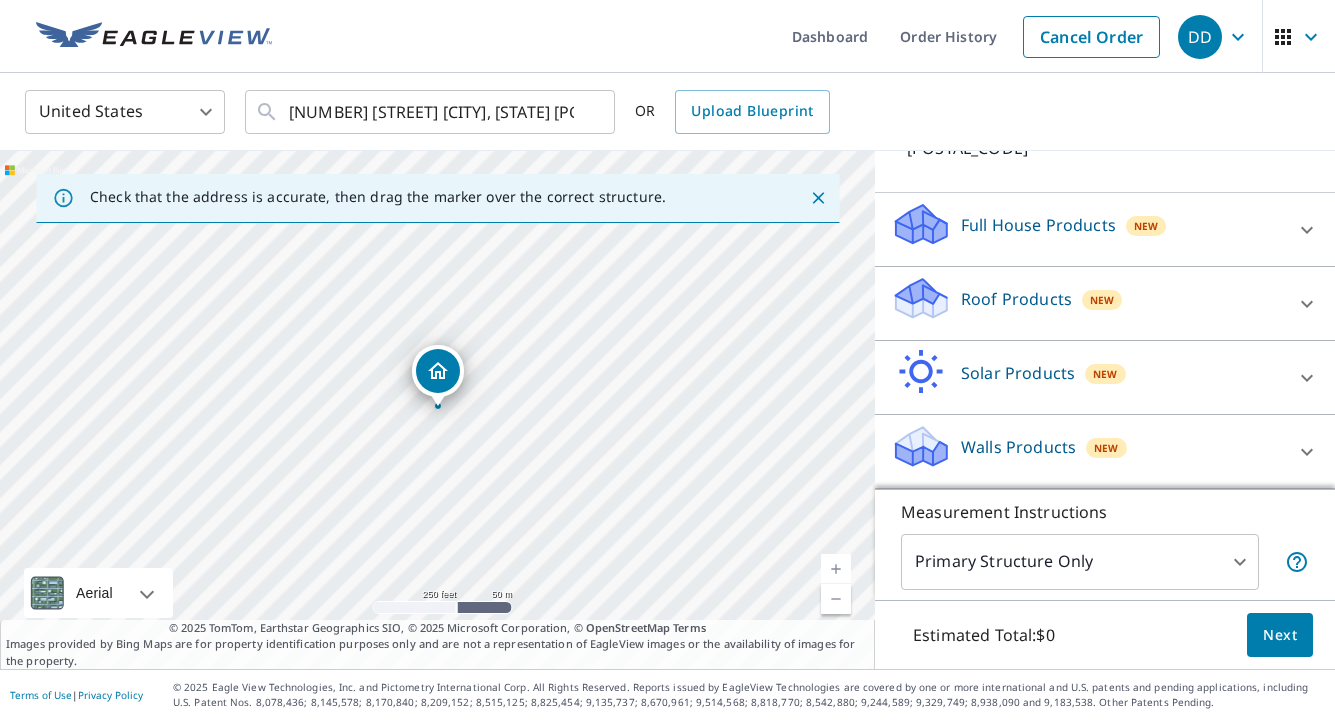 scroll, scrollTop: 189, scrollLeft: 0, axis: vertical 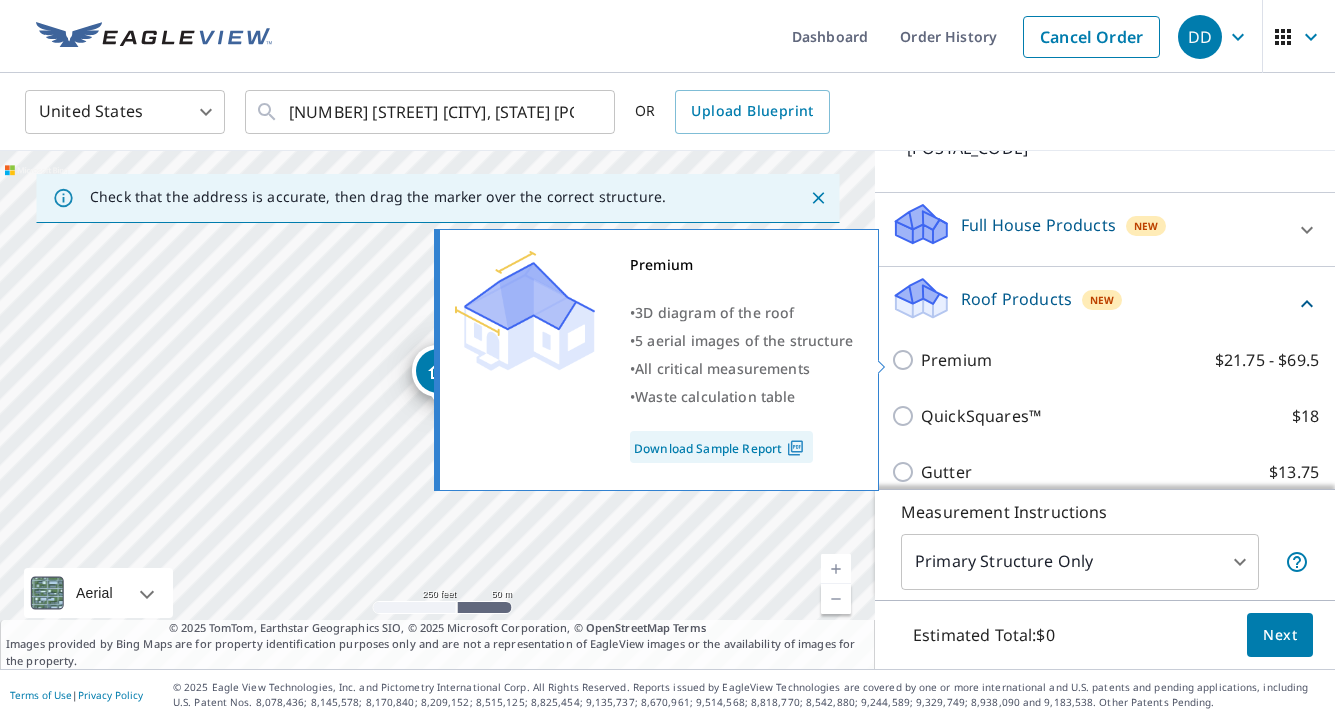 click on "Premium" at bounding box center [956, 360] 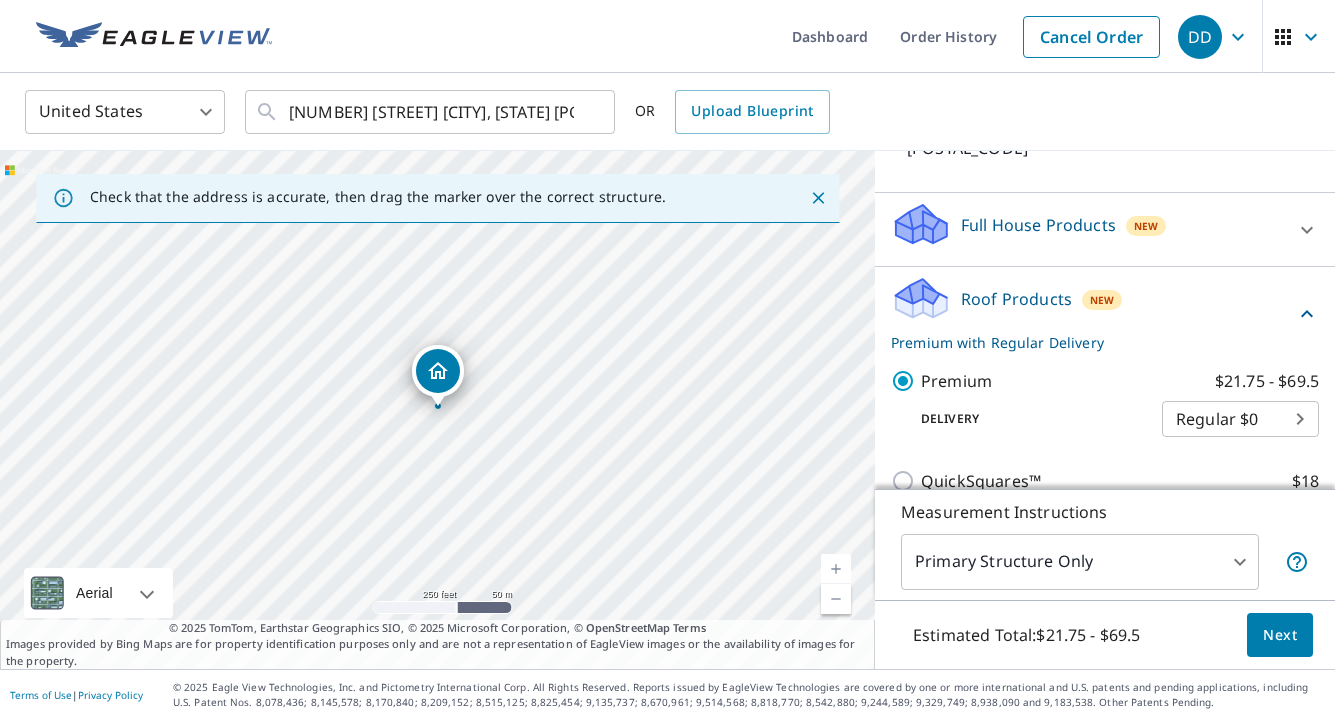 click on "Next" at bounding box center [1280, 635] 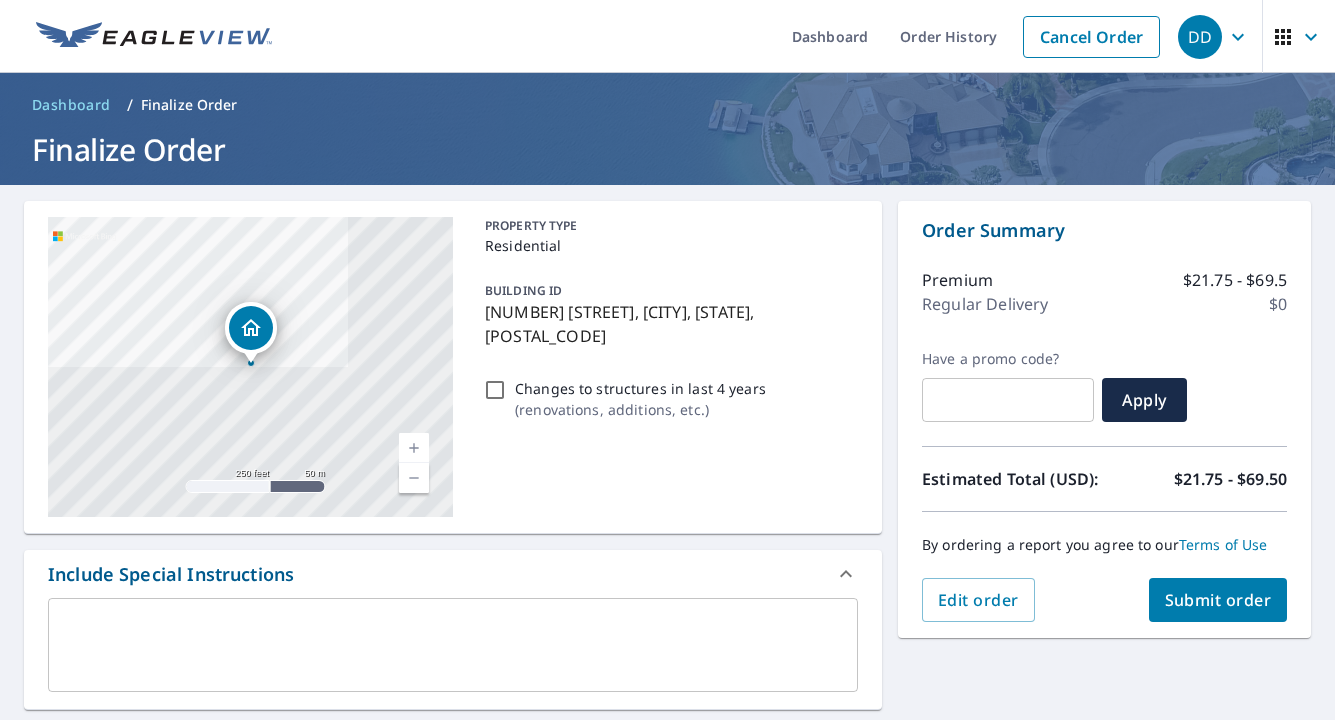 click on "Submit order" at bounding box center (1218, 600) 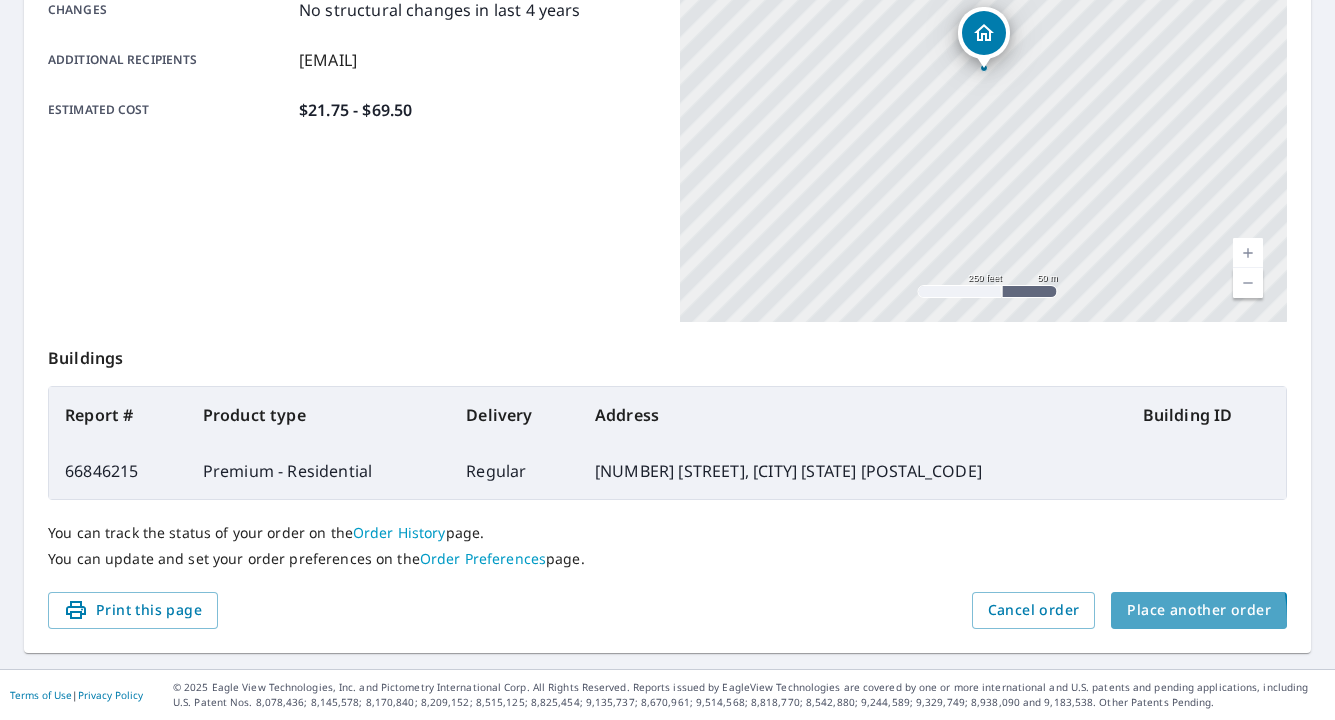 scroll, scrollTop: 456, scrollLeft: 0, axis: vertical 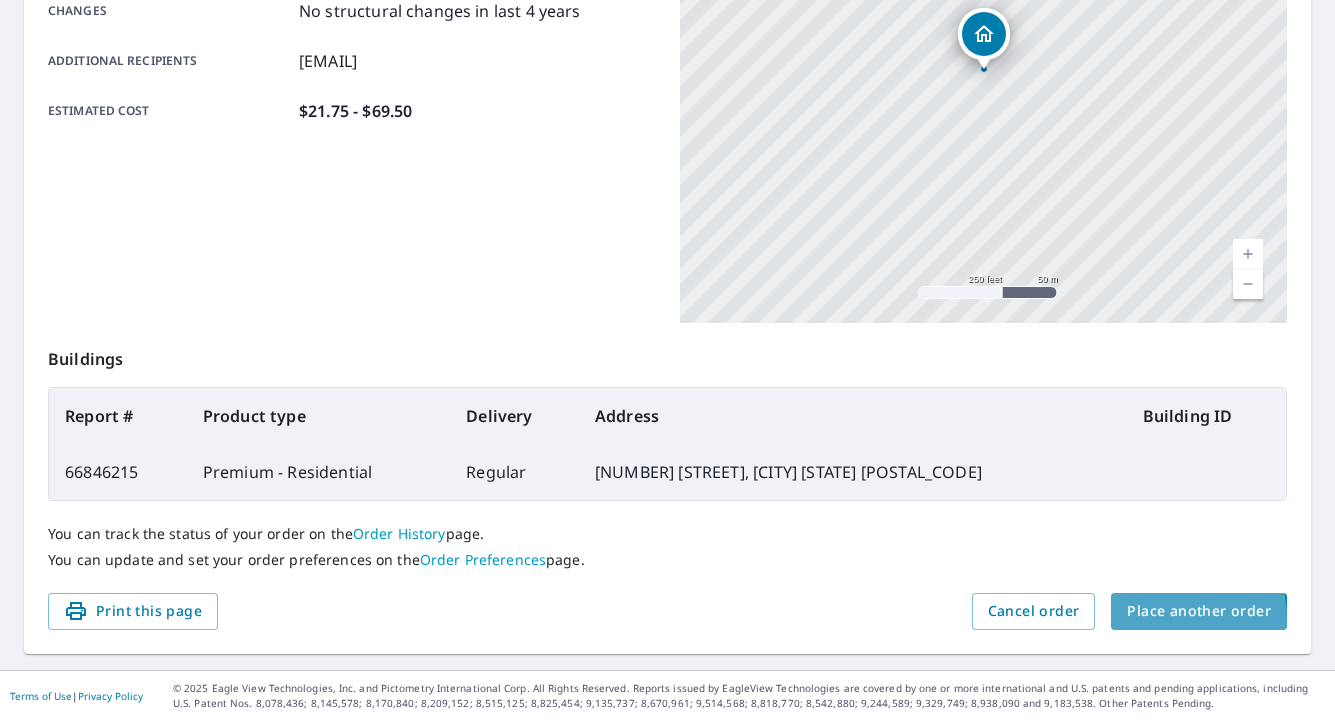 click on "Place another order" at bounding box center [1199, 611] 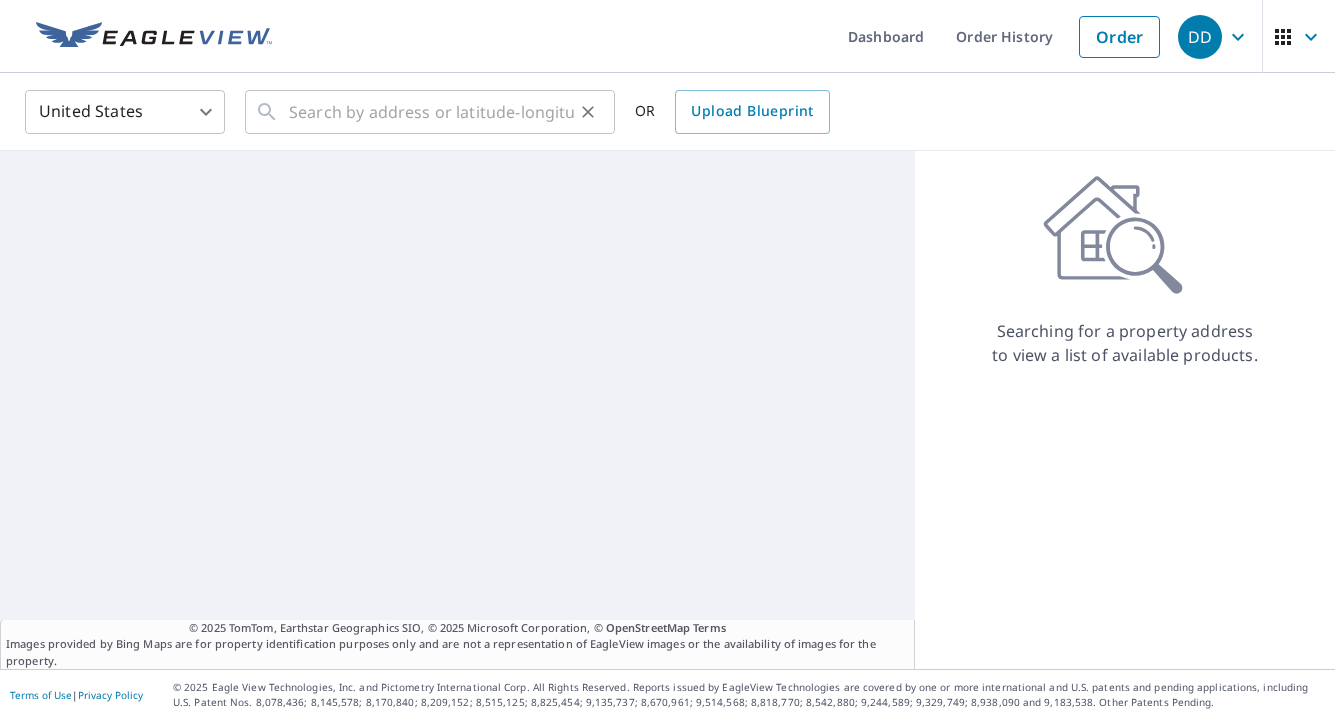 scroll, scrollTop: 0, scrollLeft: 0, axis: both 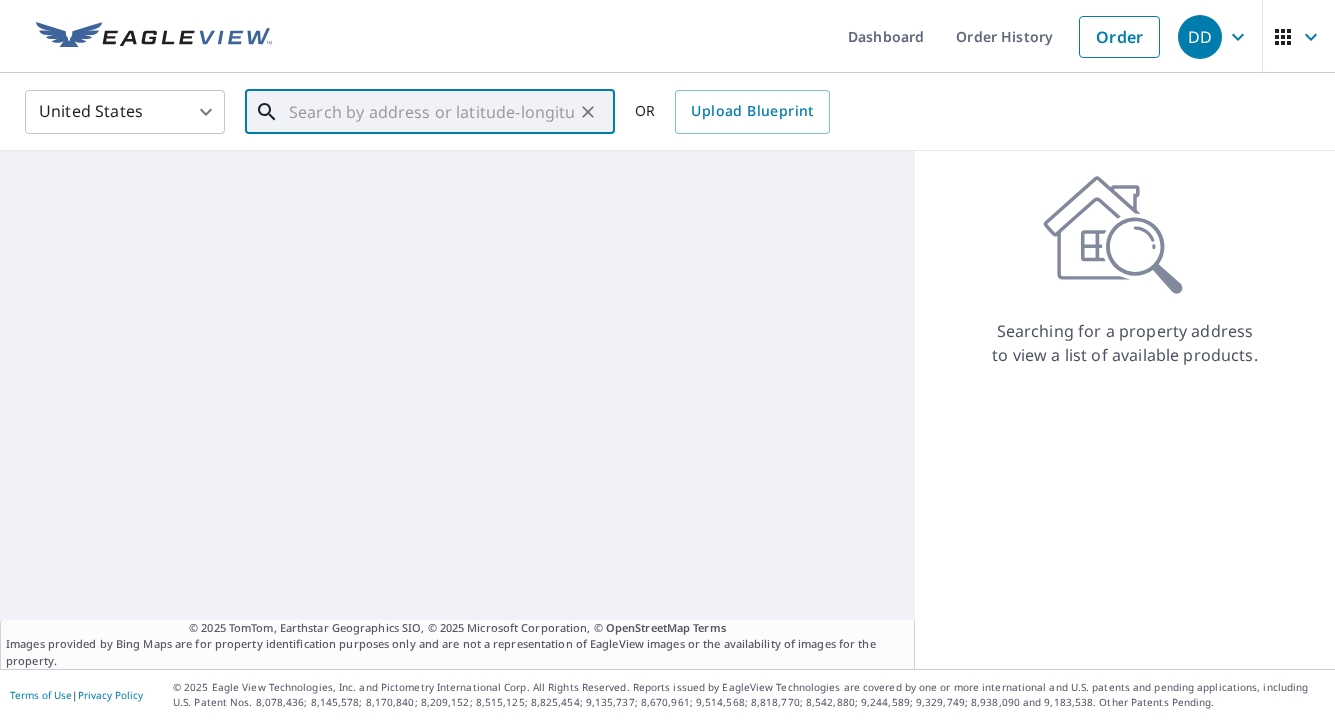 click at bounding box center (431, 112) 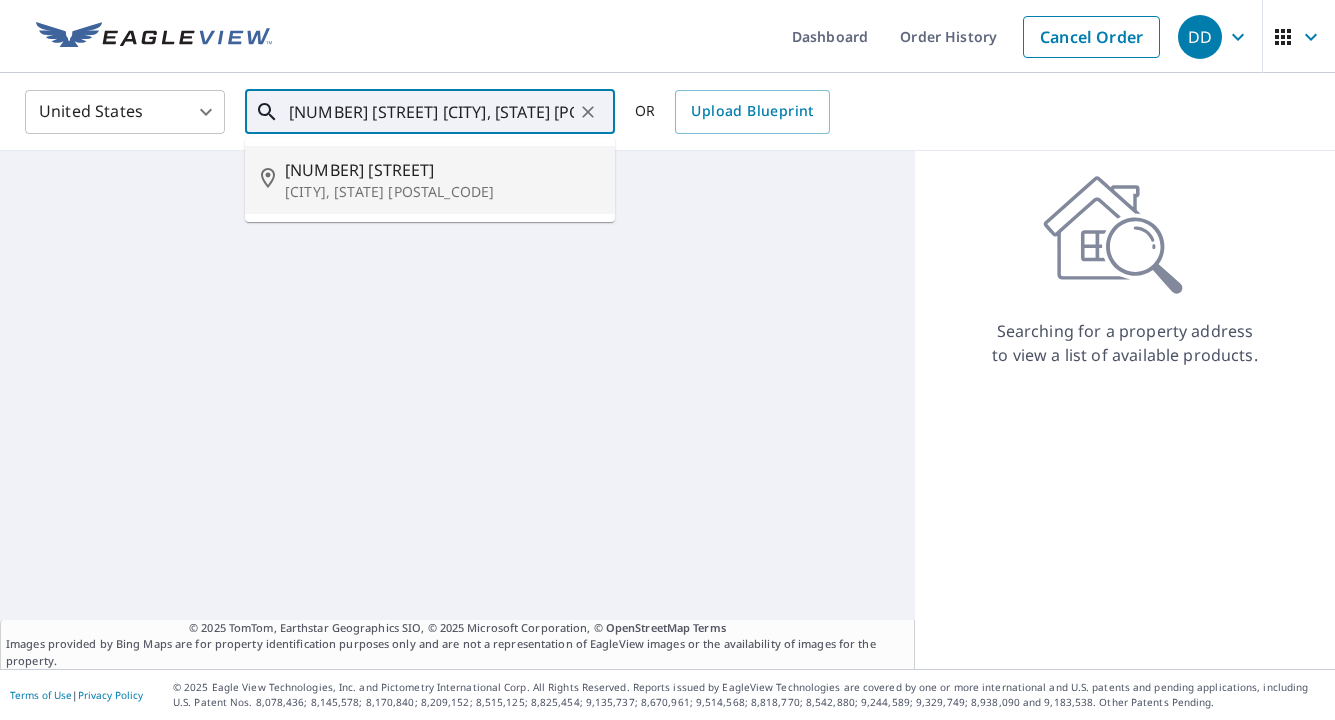click on "[NUMBER] [STREET]" at bounding box center [442, 170] 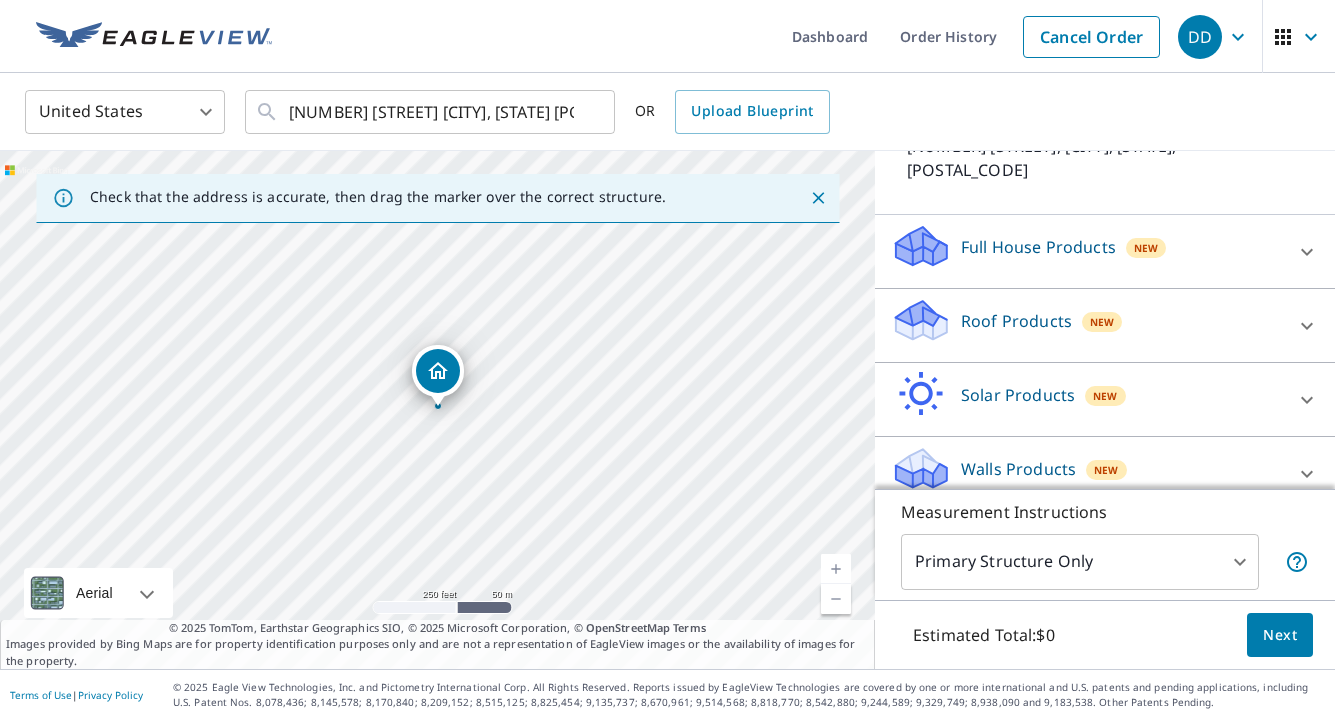 scroll, scrollTop: 165, scrollLeft: 0, axis: vertical 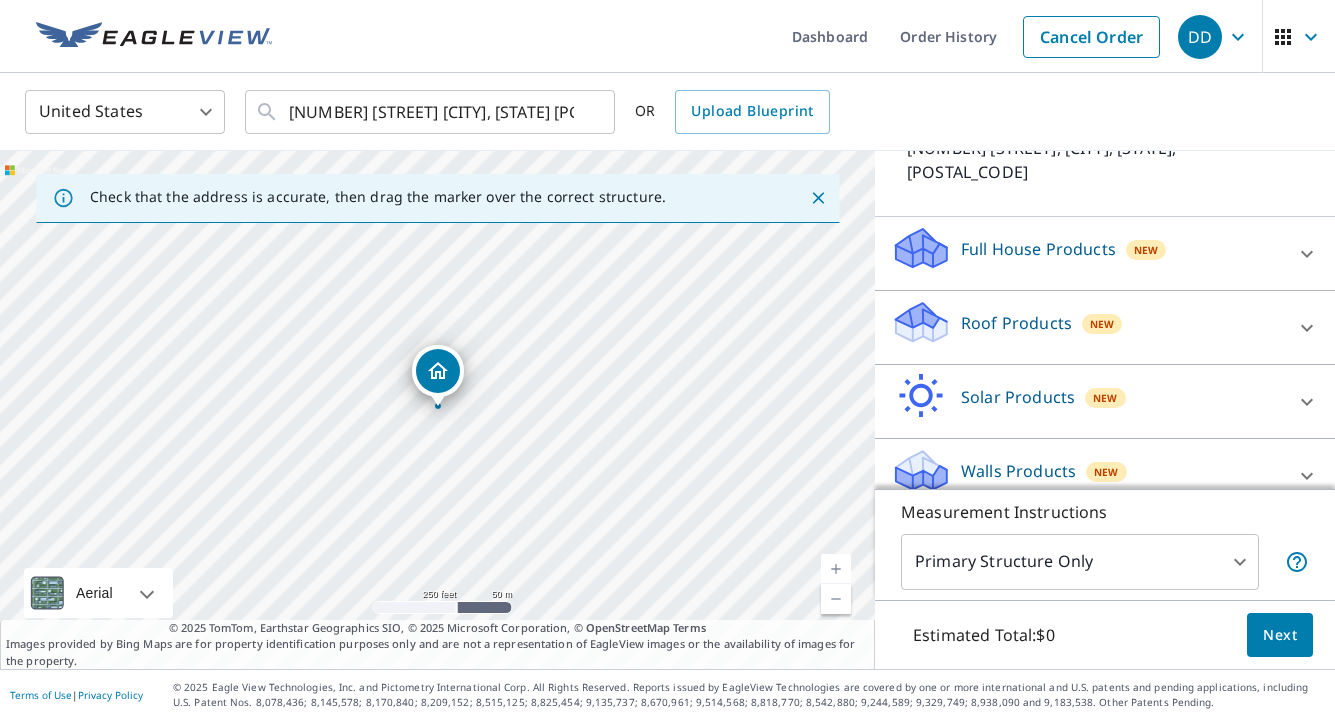 click on "Roof Products" at bounding box center (1016, 323) 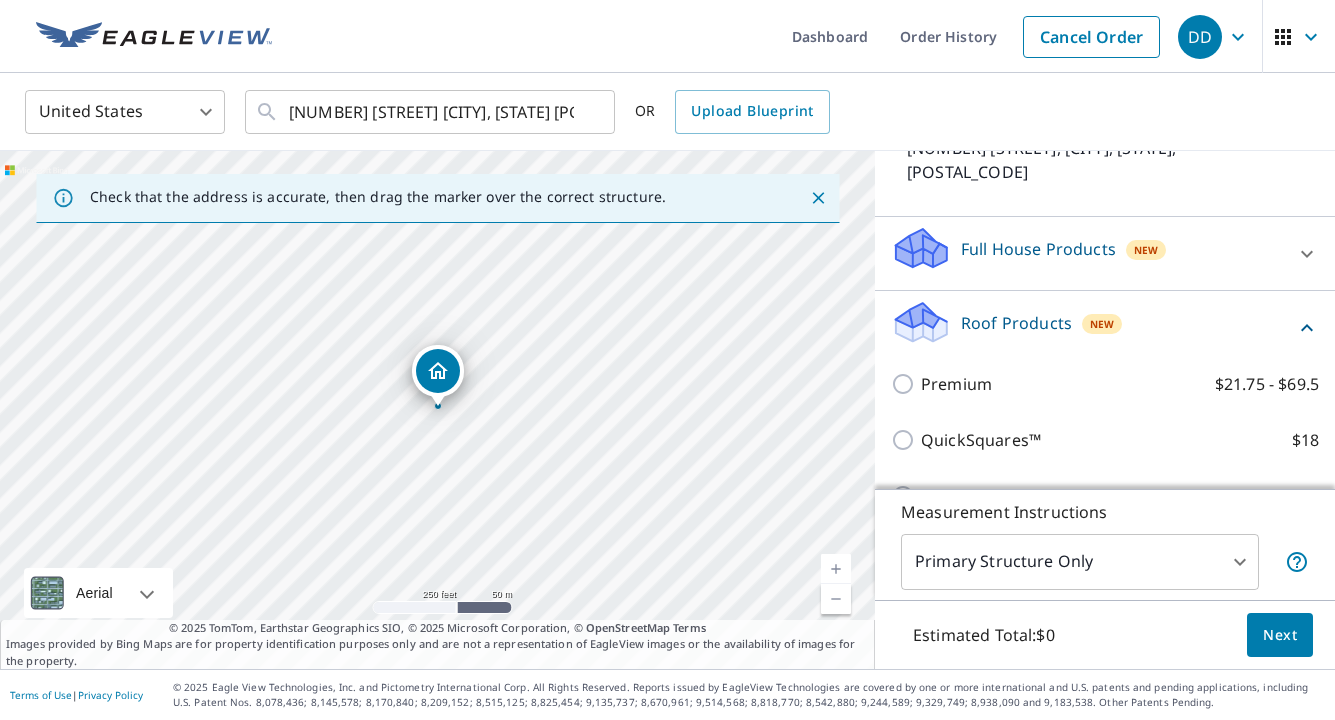 click on "Premium $21.75 - $69.5" at bounding box center [1105, 384] 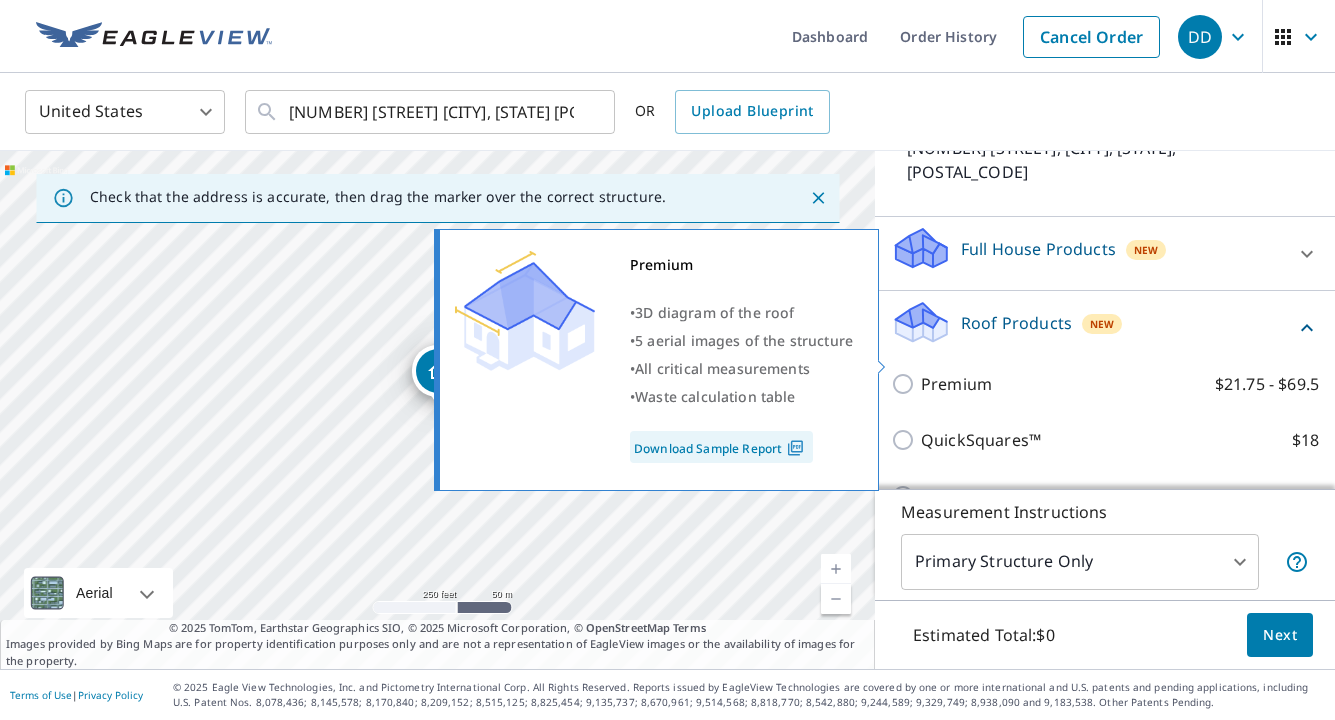 click on "Premium" at bounding box center (956, 384) 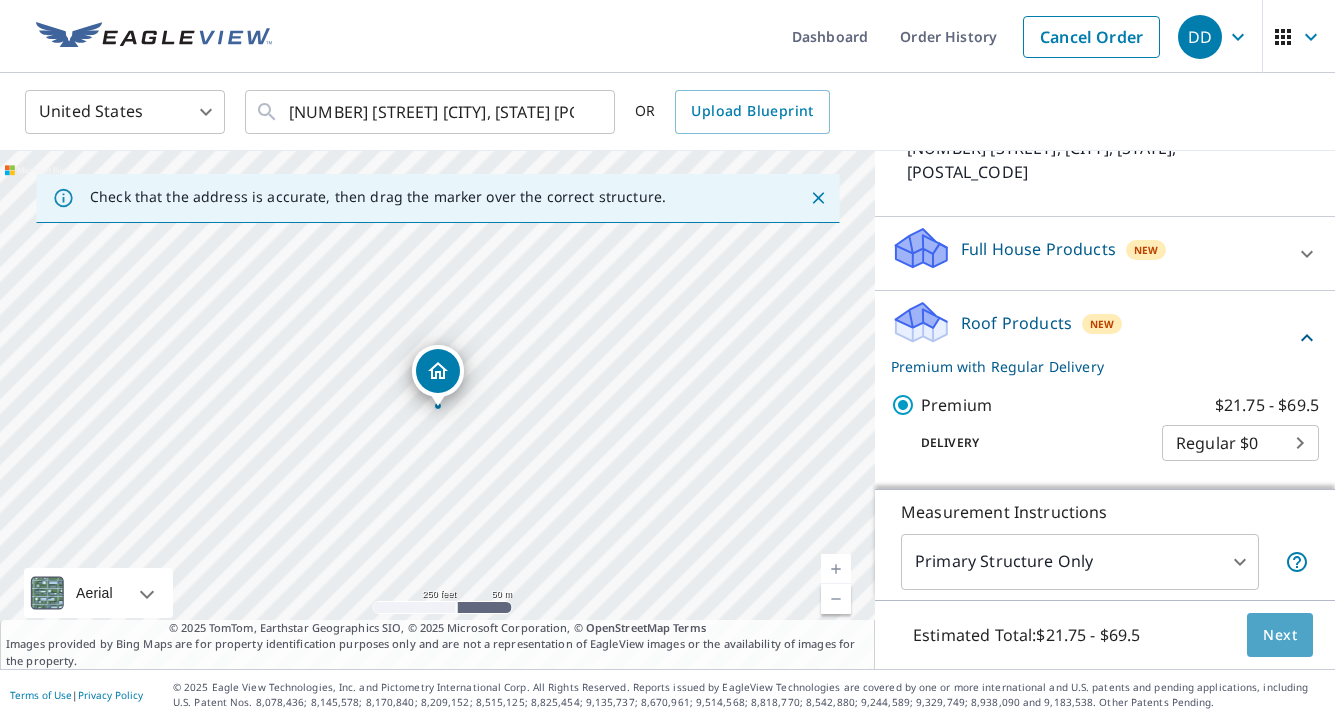 click on "Next" at bounding box center (1280, 635) 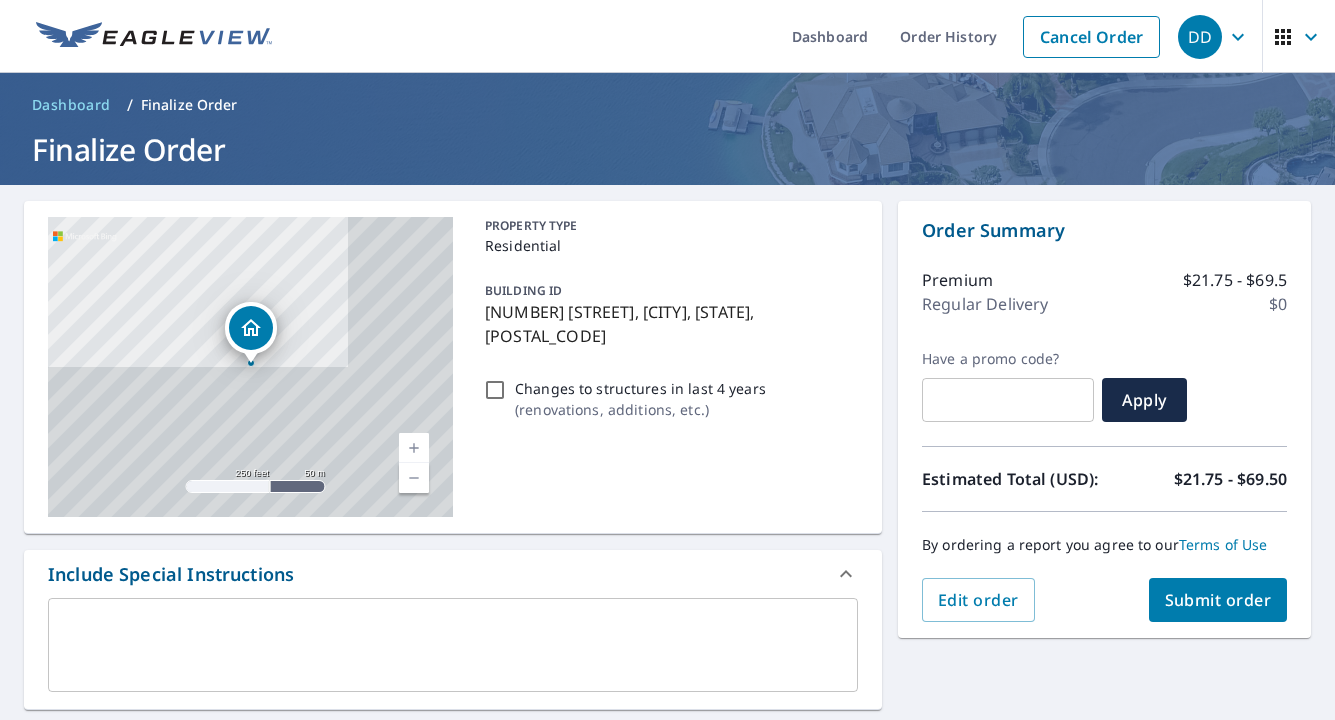 click on "Submit order" at bounding box center (1218, 600) 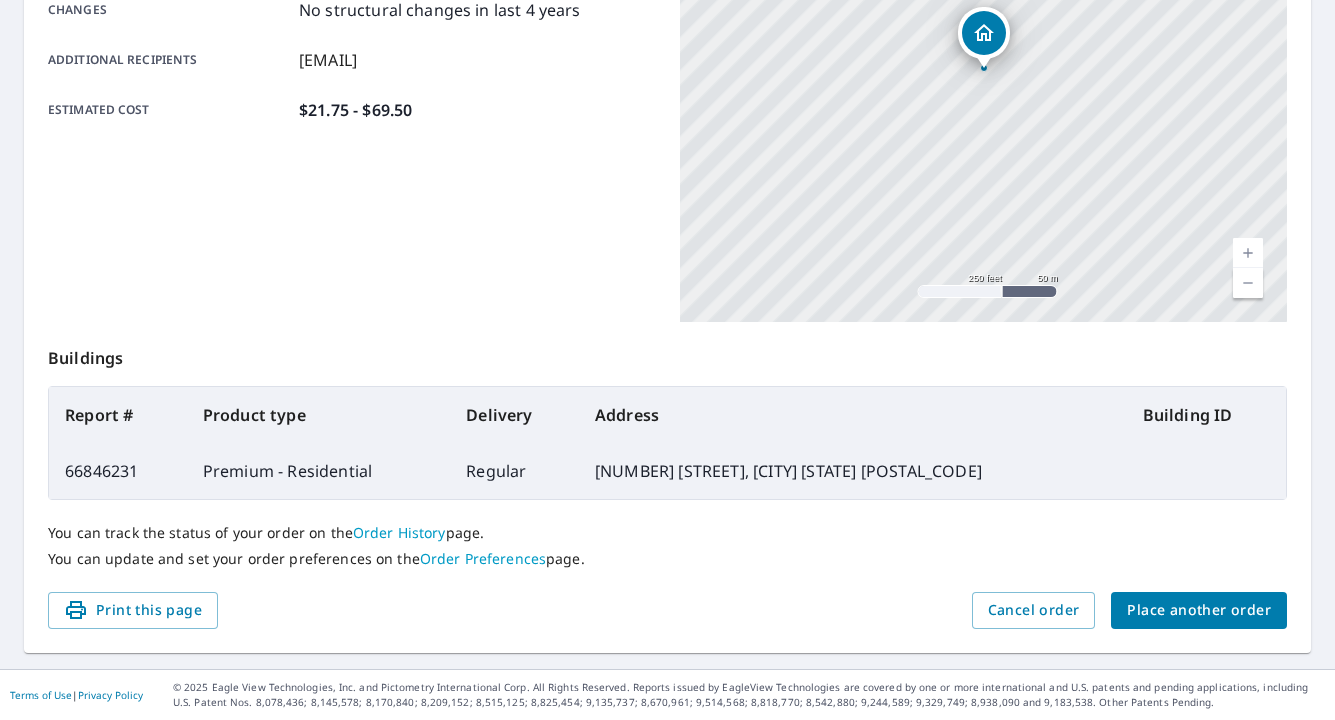 scroll, scrollTop: 456, scrollLeft: 0, axis: vertical 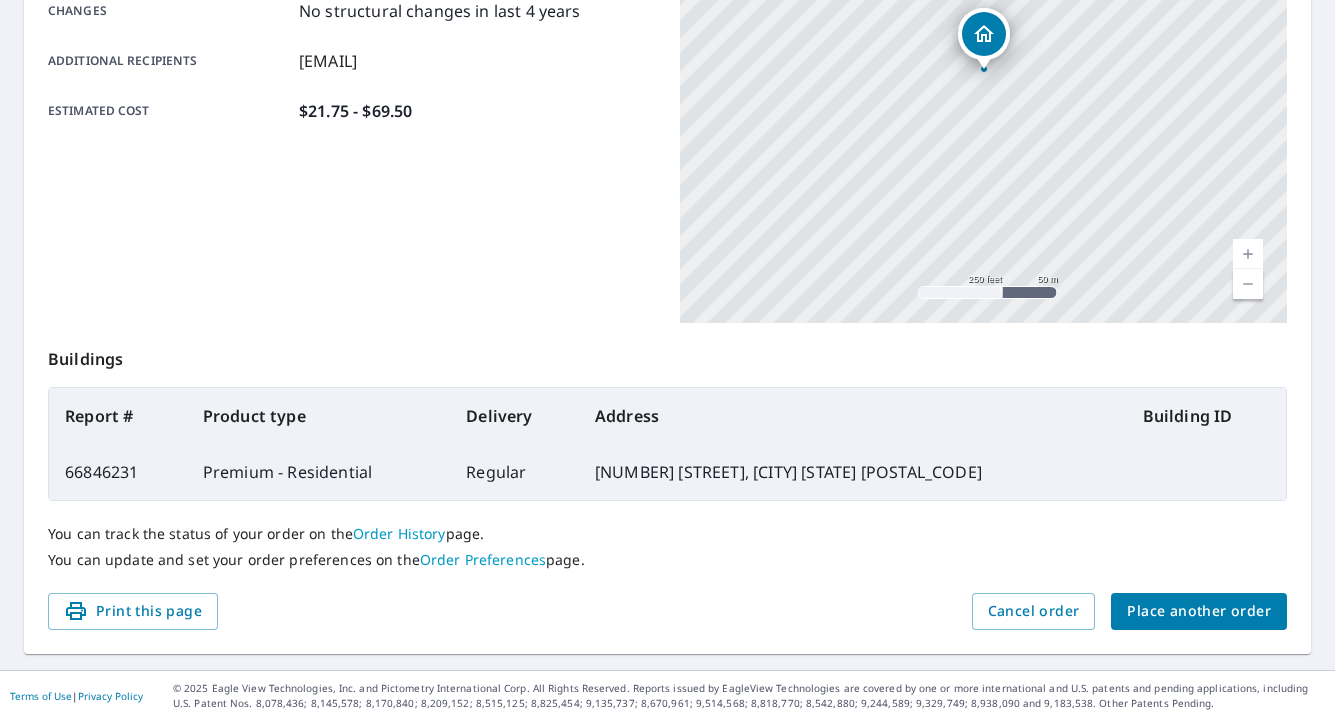 click on "Place another order" at bounding box center [1199, 611] 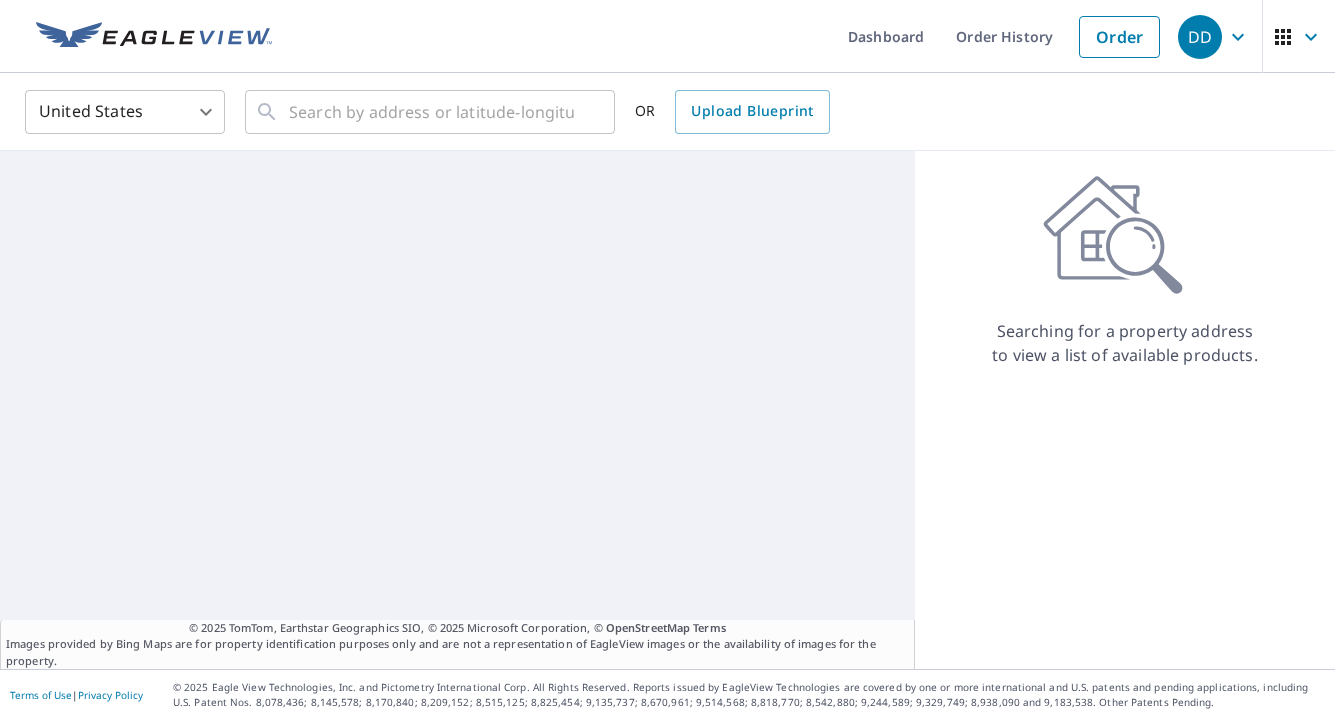 scroll, scrollTop: 0, scrollLeft: 0, axis: both 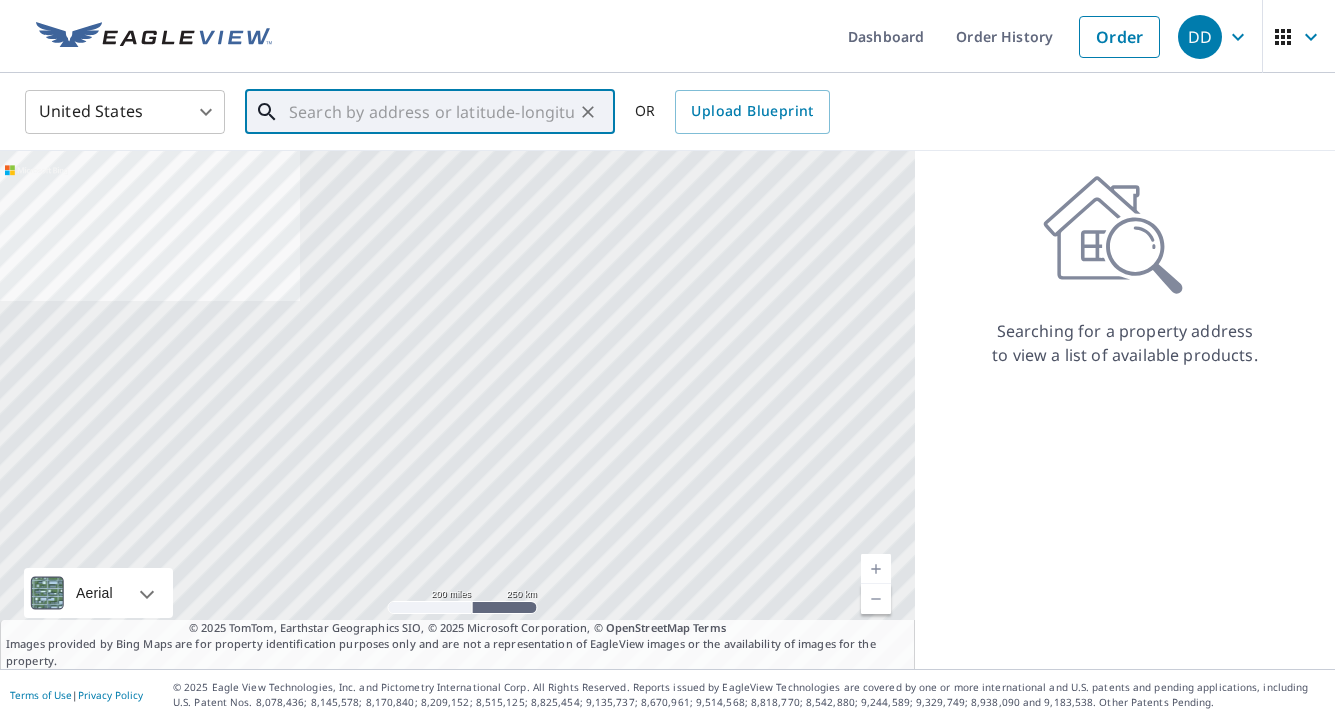 click at bounding box center (431, 112) 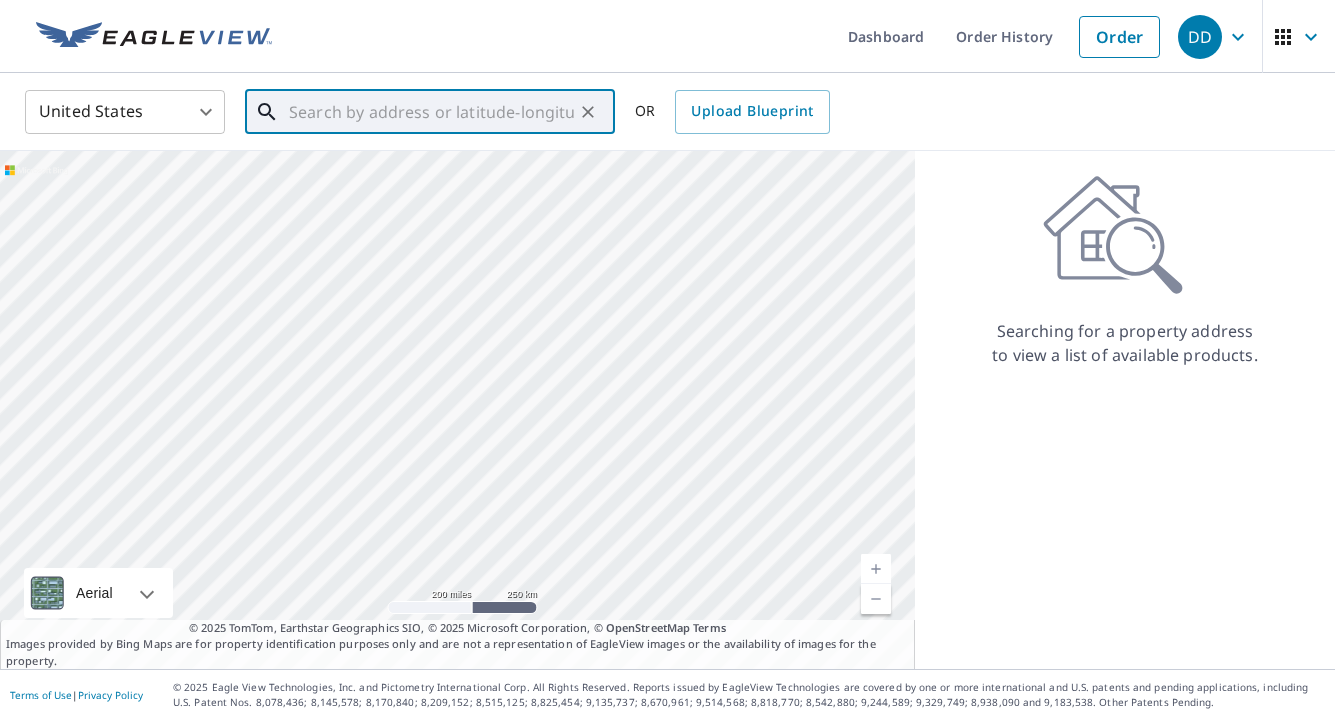 paste on "[NUMBER] [STREET] [CITY], [STATE] [POSTAL_CODE]" 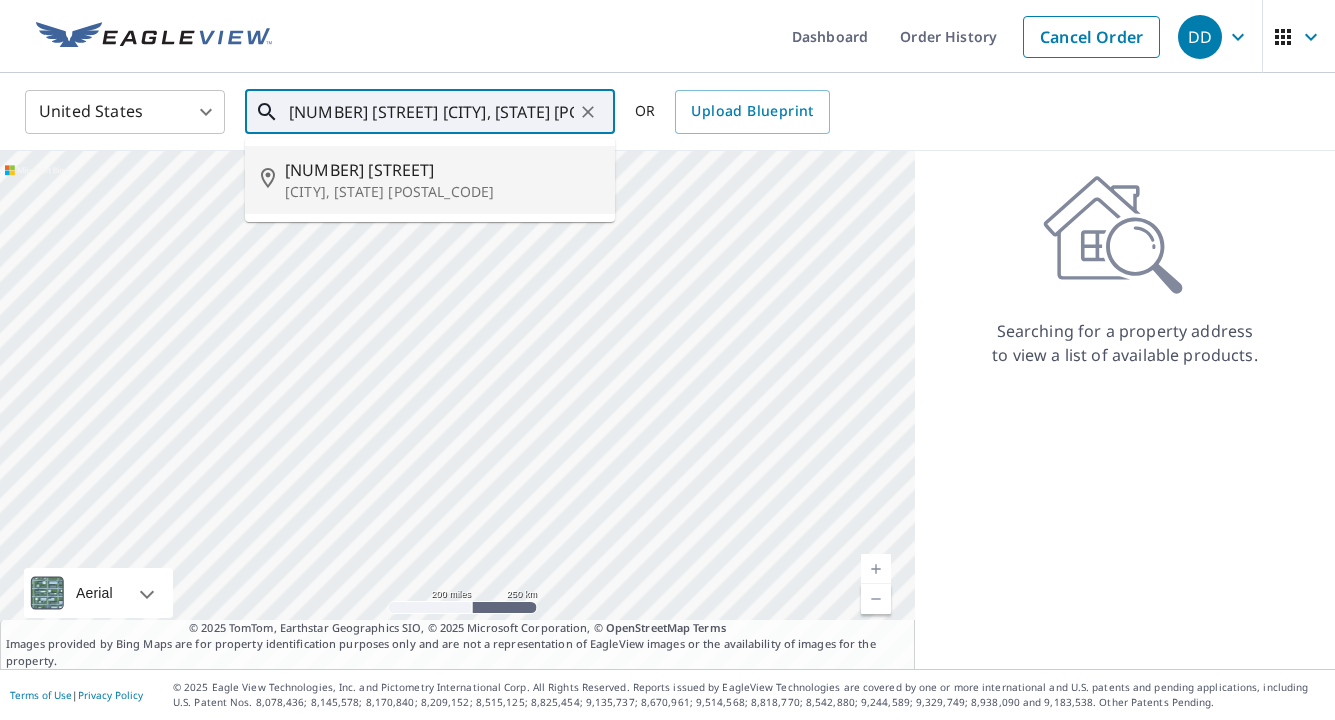 click on "[NUMBER] [STREET] [CITY], [STATE] [POSTAL_CODE]" at bounding box center (430, 180) 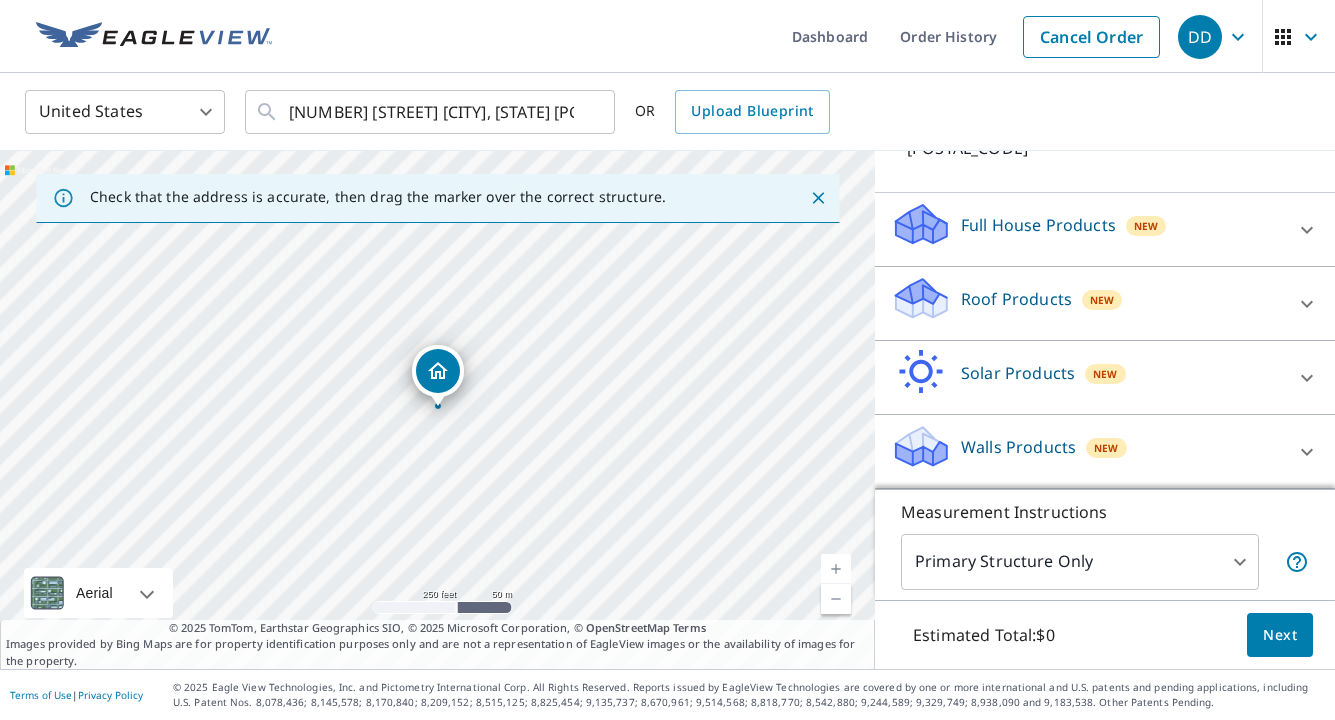scroll, scrollTop: 189, scrollLeft: 0, axis: vertical 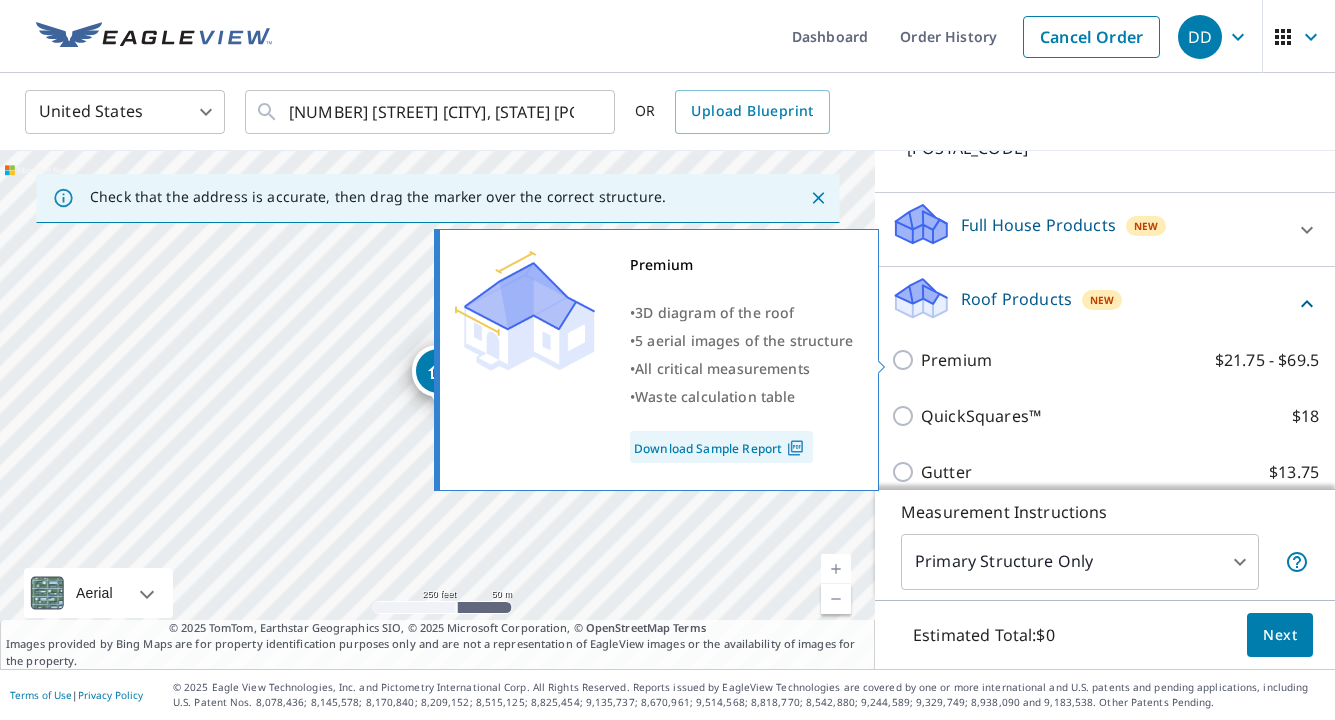 click on "Premium" at bounding box center [956, 360] 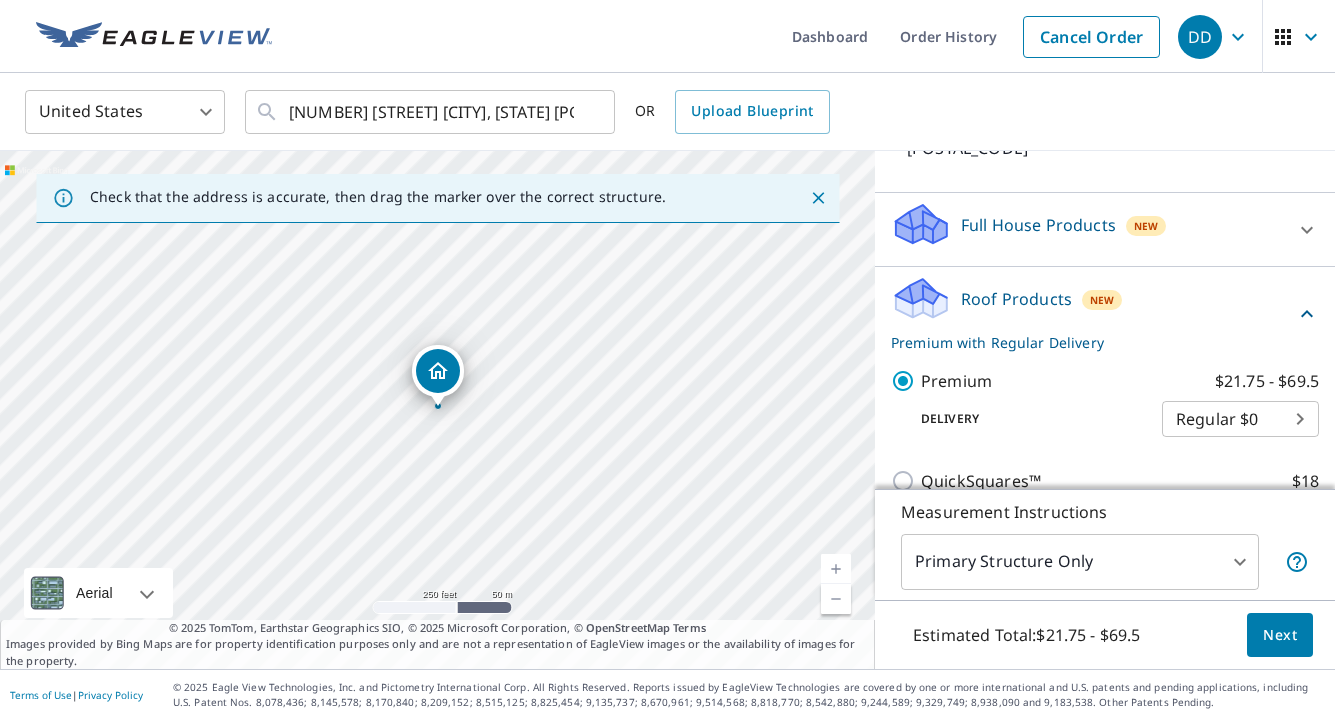 click on "Next" at bounding box center [1280, 635] 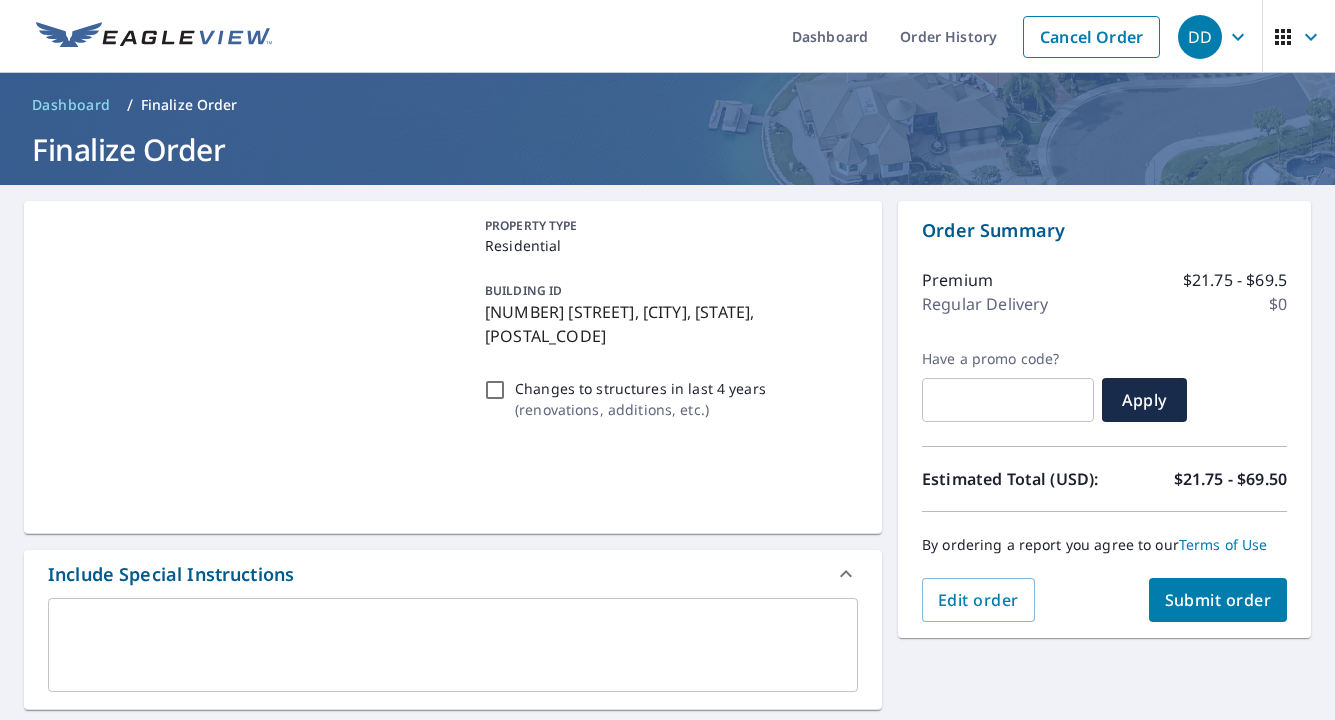 scroll, scrollTop: 85, scrollLeft: 0, axis: vertical 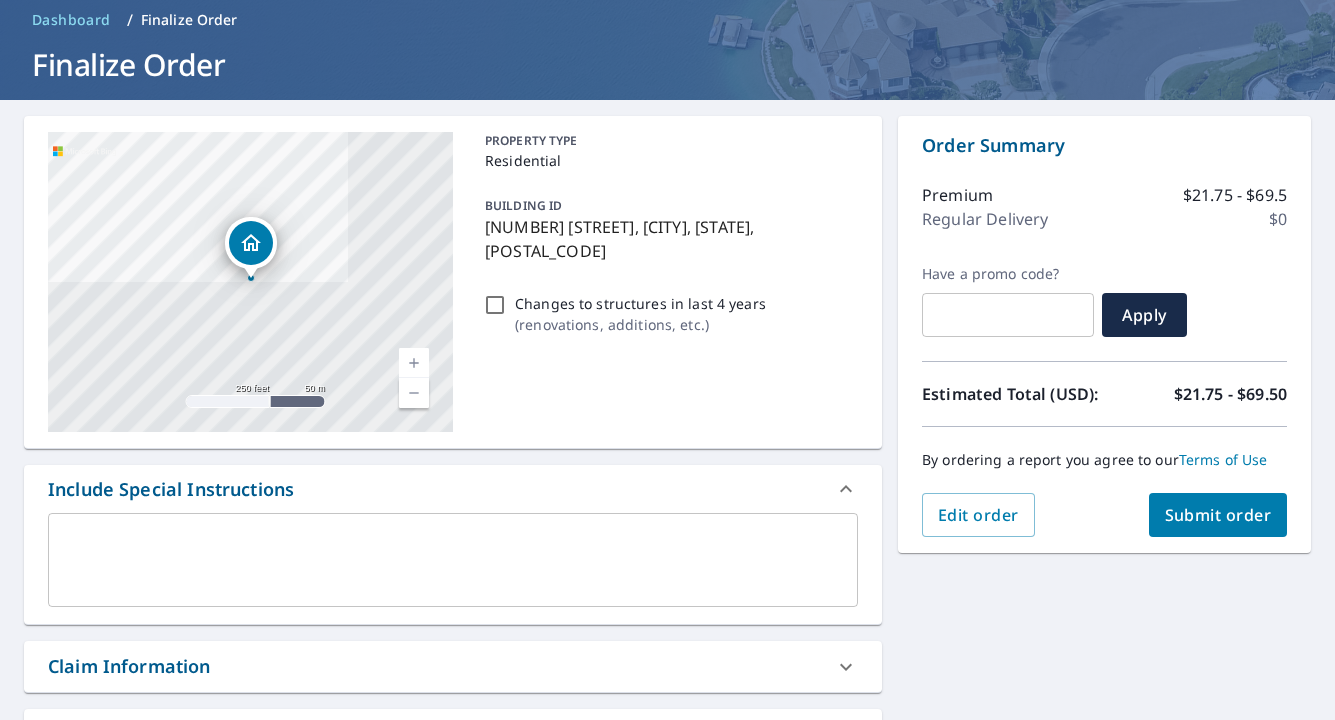 click on "Submit order" at bounding box center (1218, 515) 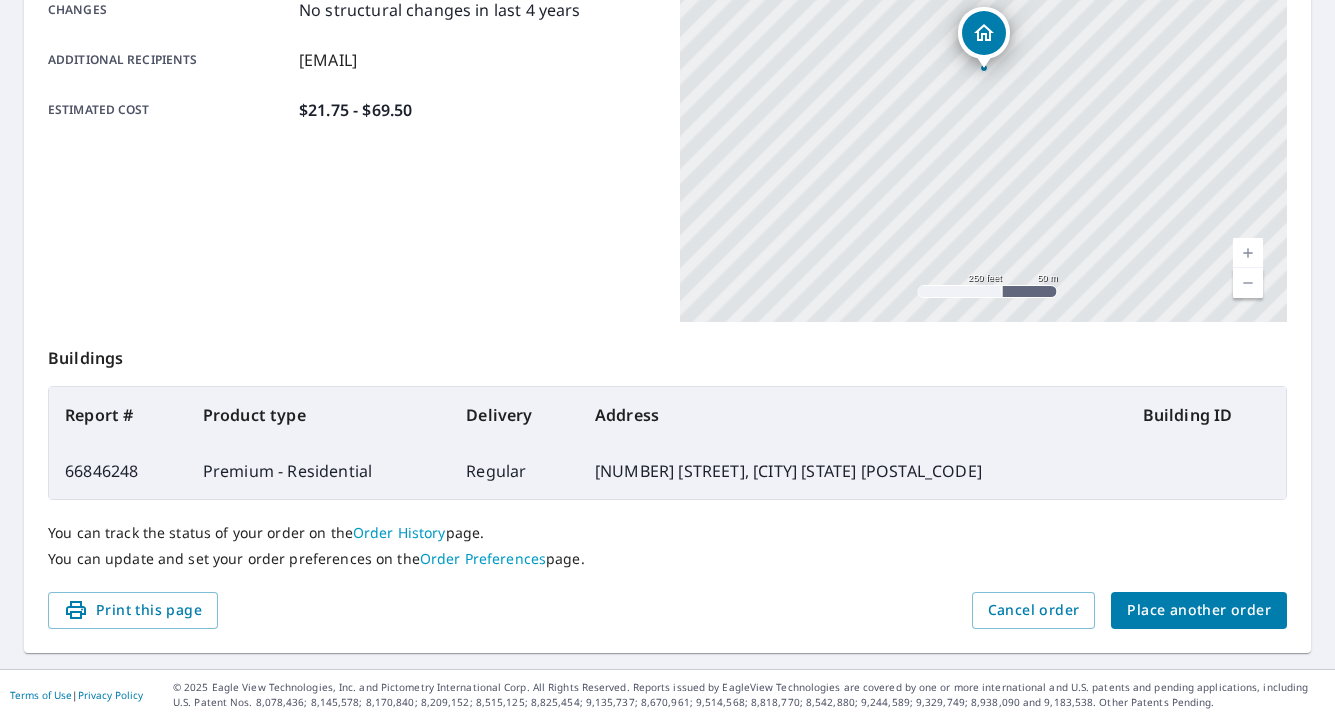 scroll, scrollTop: 456, scrollLeft: 0, axis: vertical 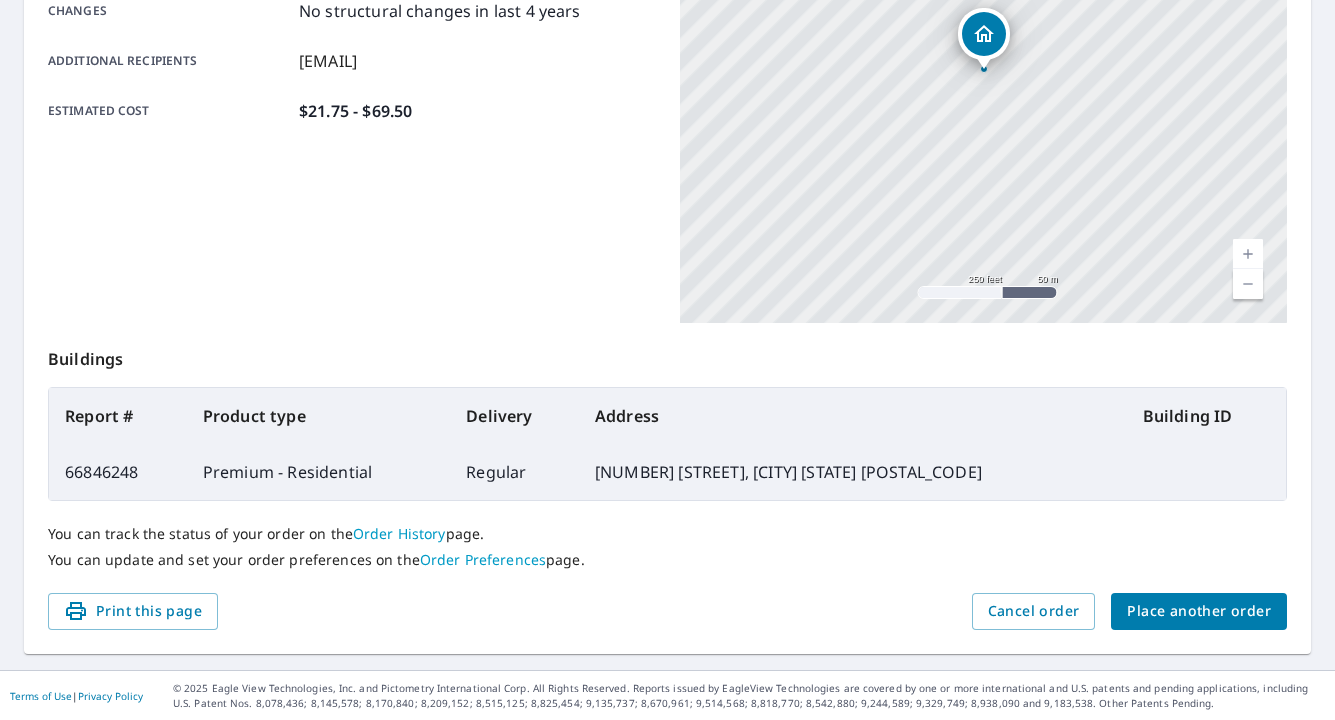 click on "Place another order" at bounding box center [1199, 611] 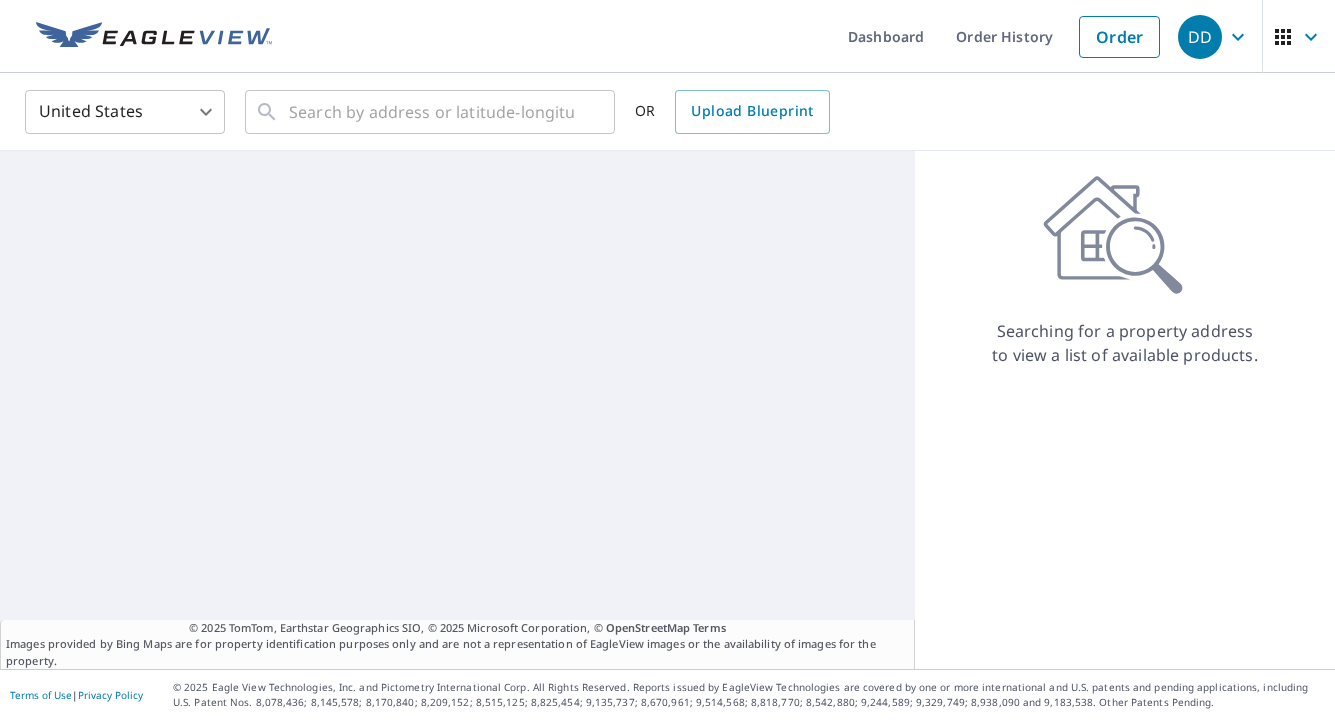 scroll, scrollTop: 0, scrollLeft: 0, axis: both 